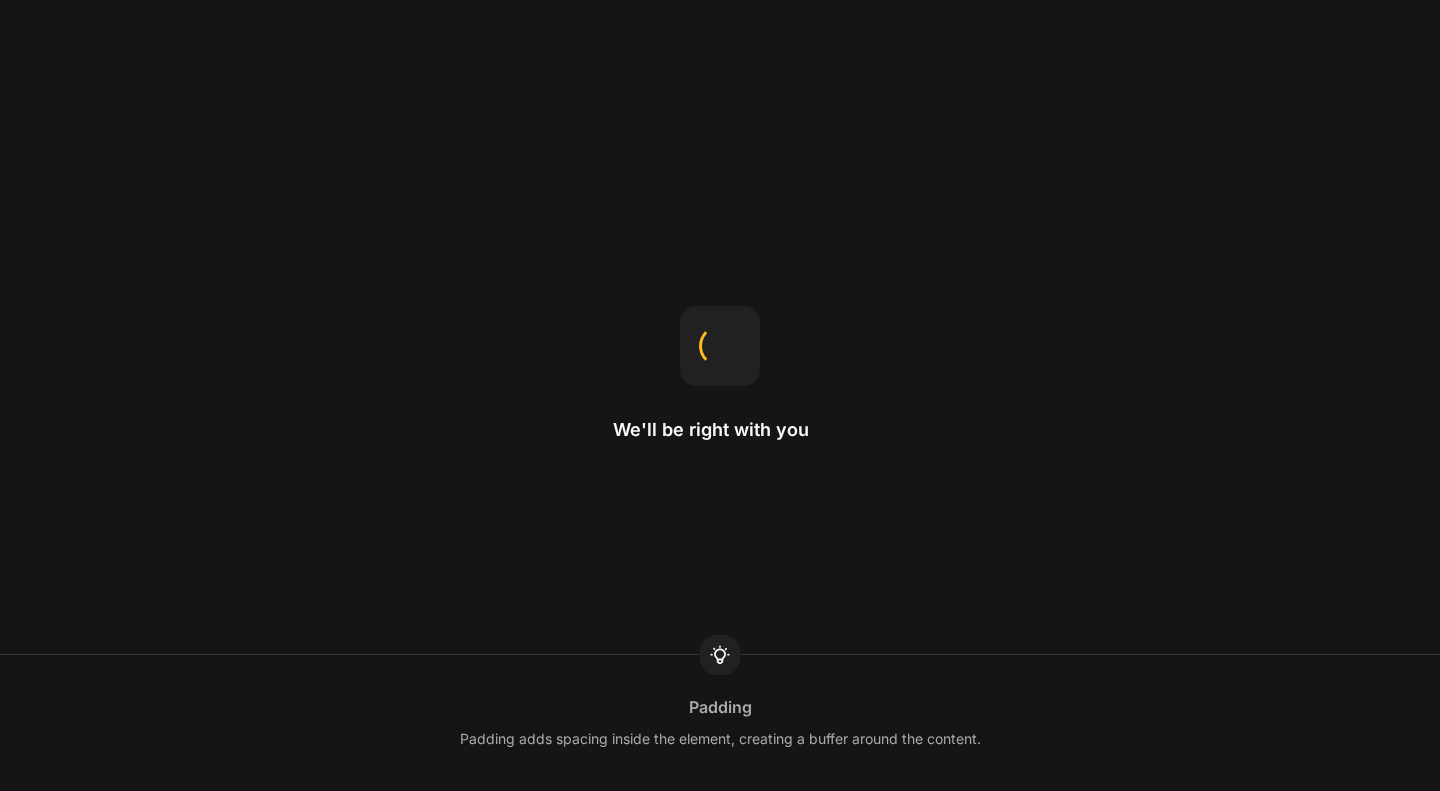 scroll, scrollTop: 0, scrollLeft: 0, axis: both 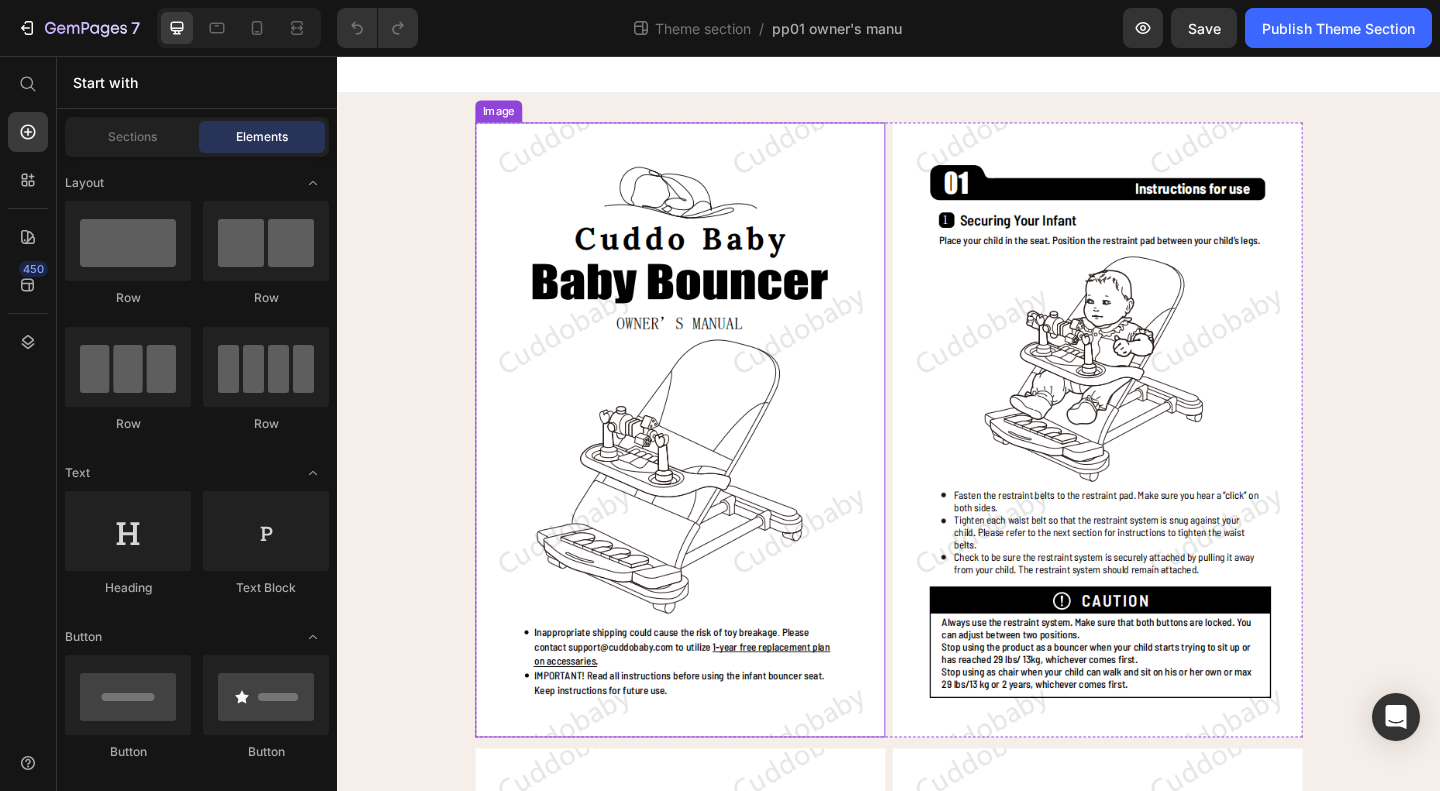 click at bounding box center (710, 462) 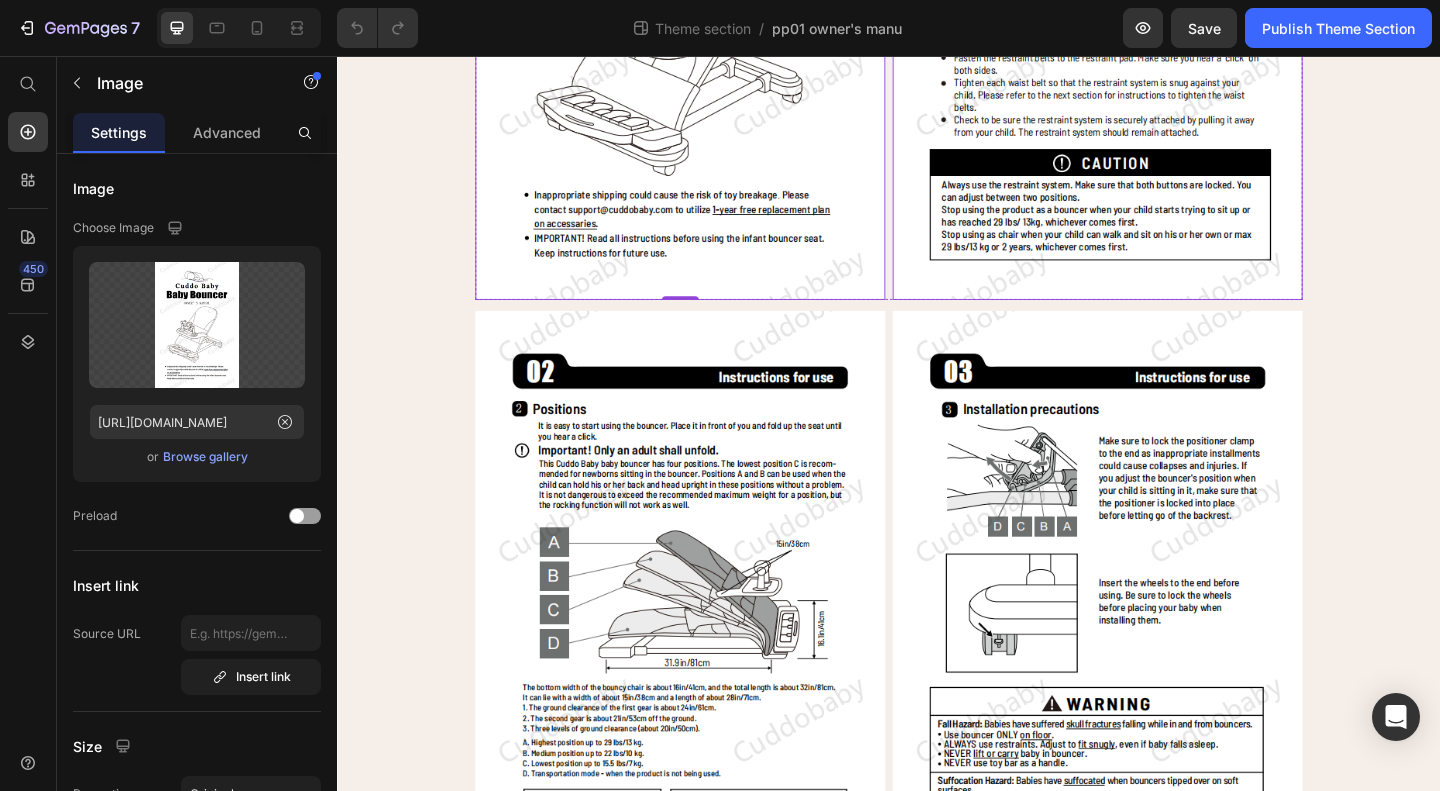scroll, scrollTop: 100, scrollLeft: 0, axis: vertical 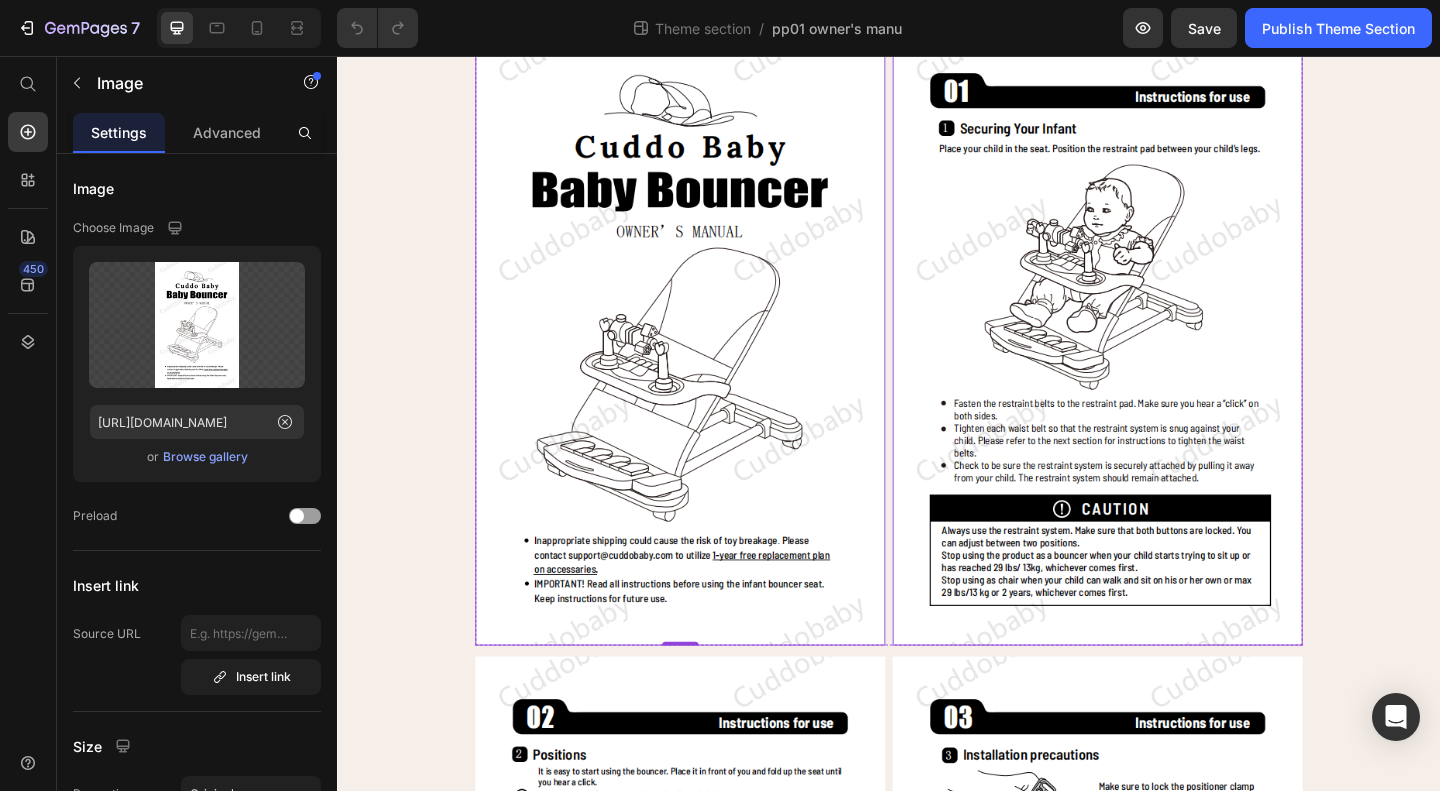 click at bounding box center (1164, 362) 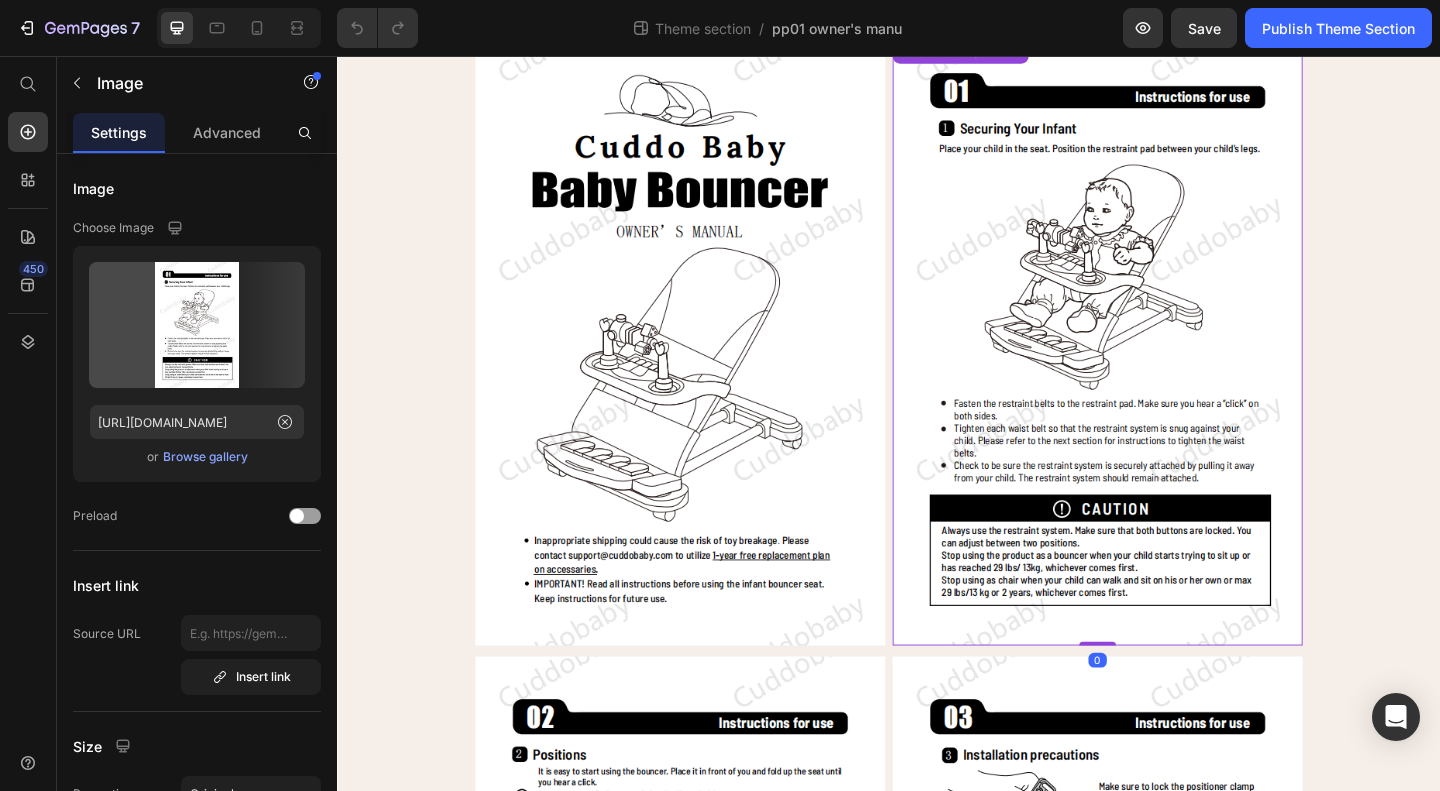 scroll, scrollTop: 0, scrollLeft: 0, axis: both 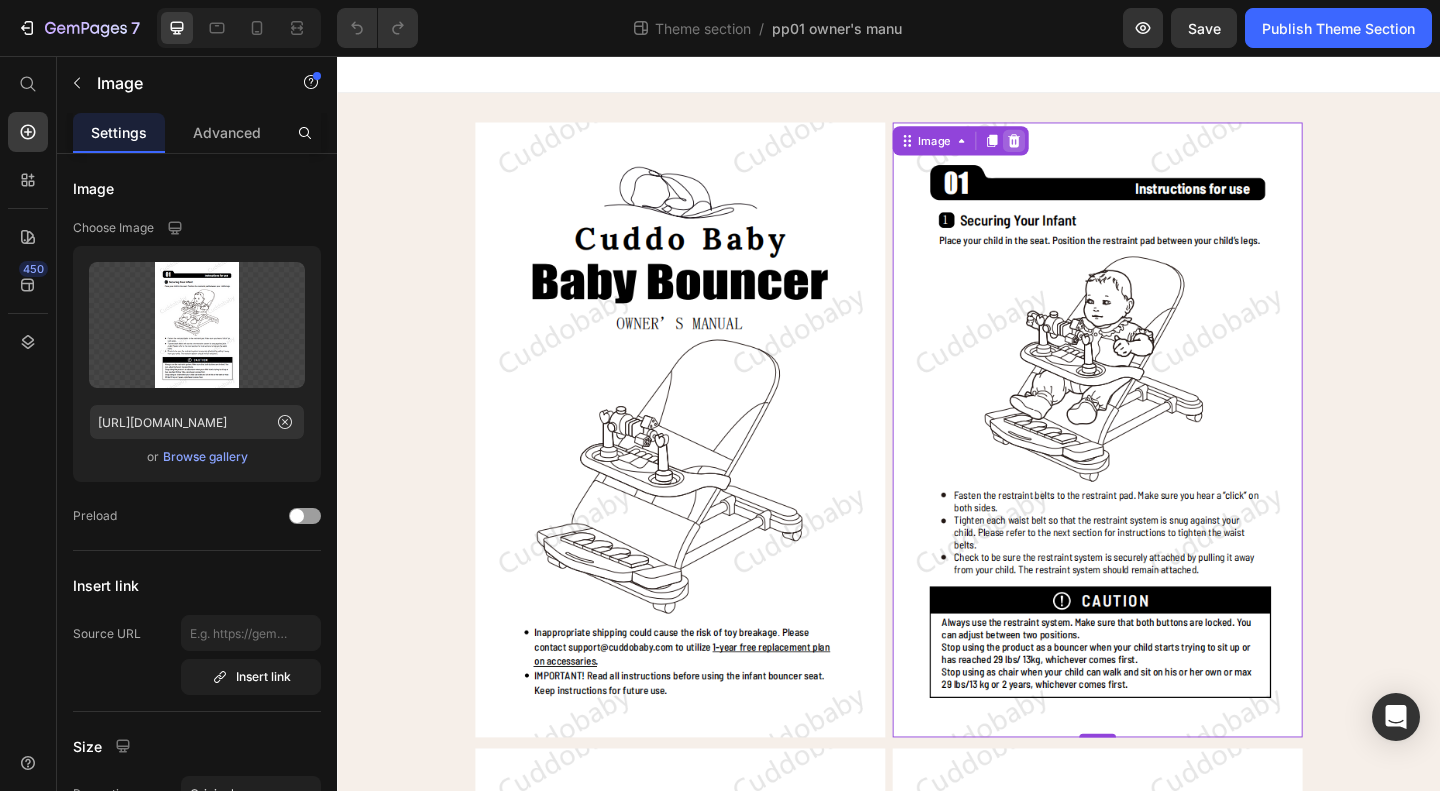 click 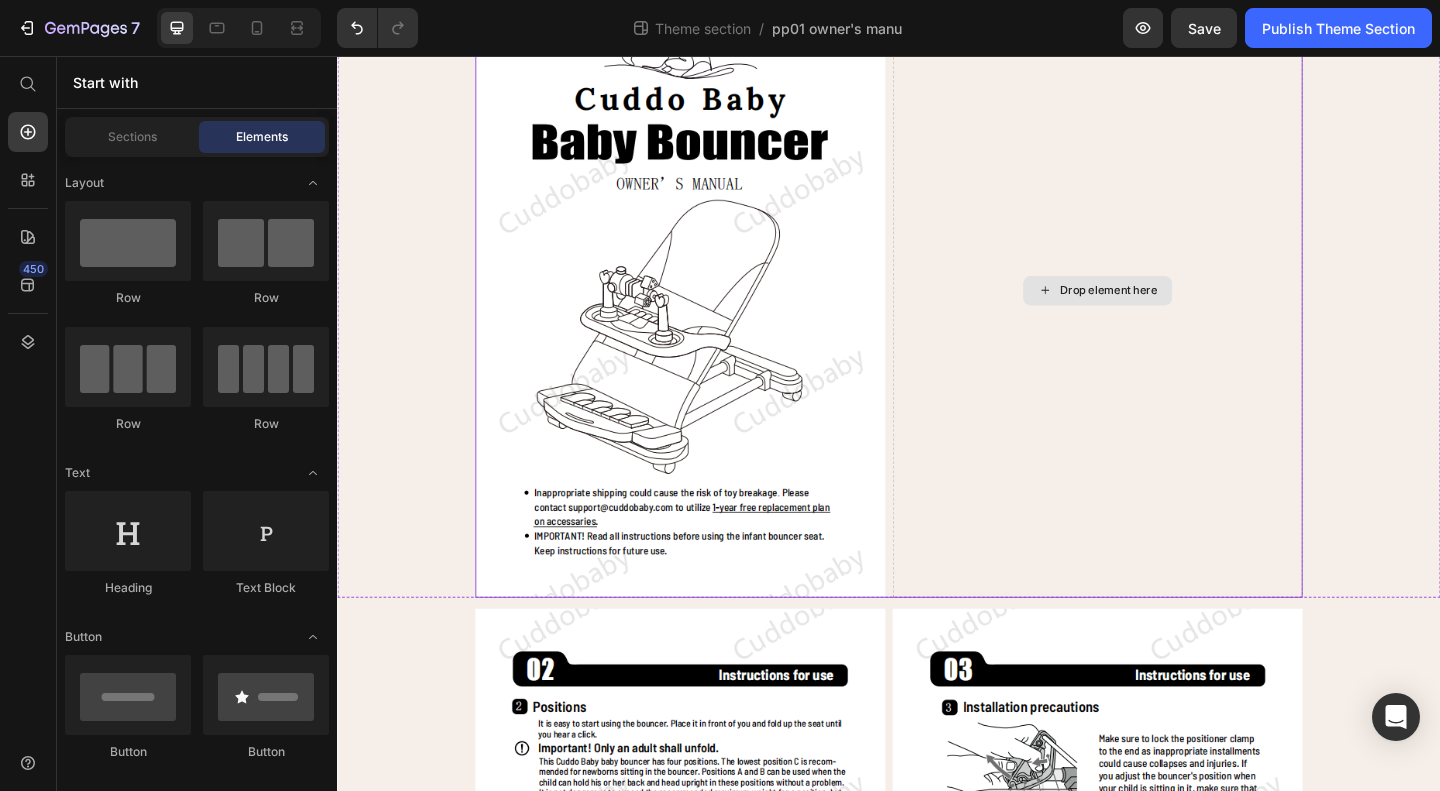 scroll, scrollTop: 500, scrollLeft: 0, axis: vertical 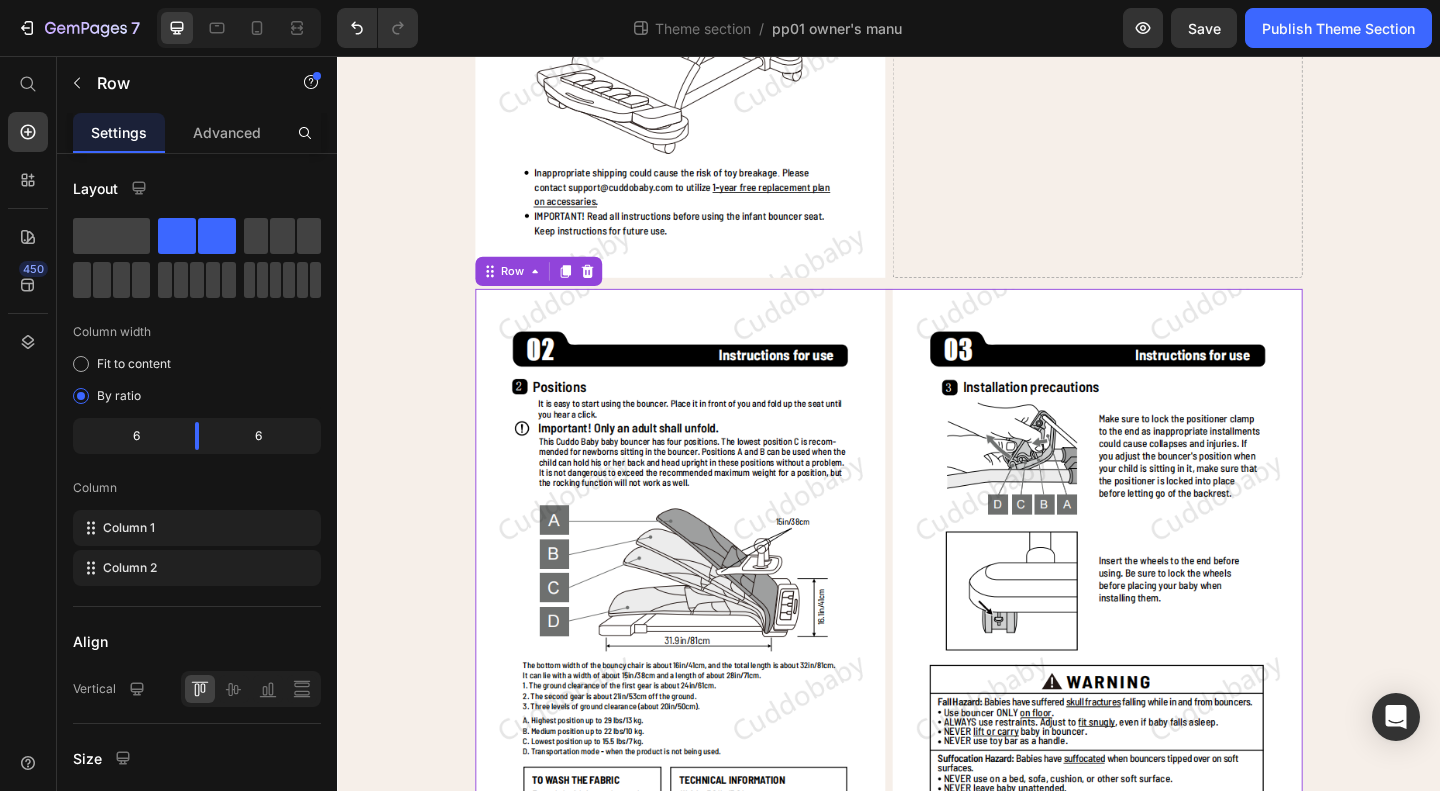 click on "Image Image Row   12" at bounding box center (937, 643) 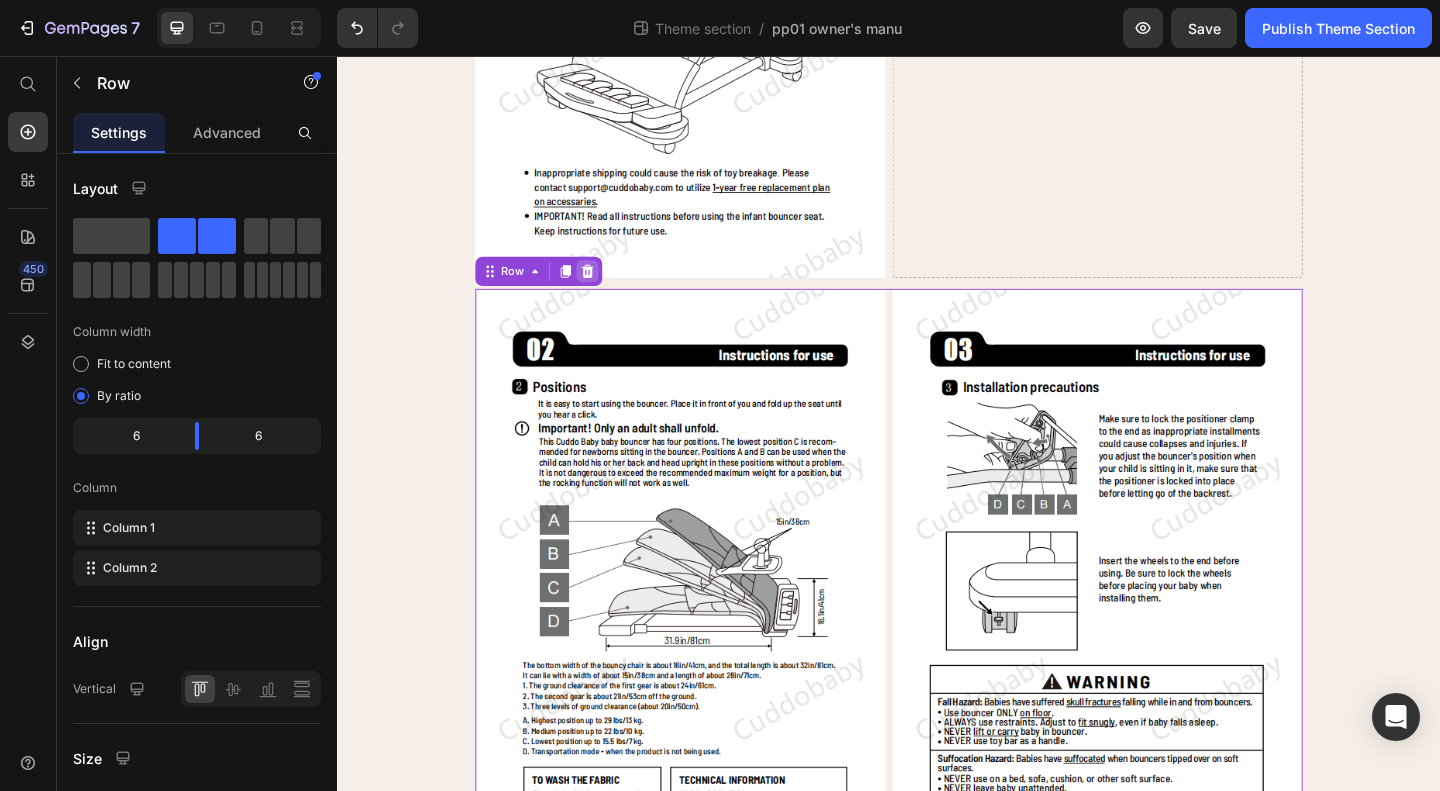 click 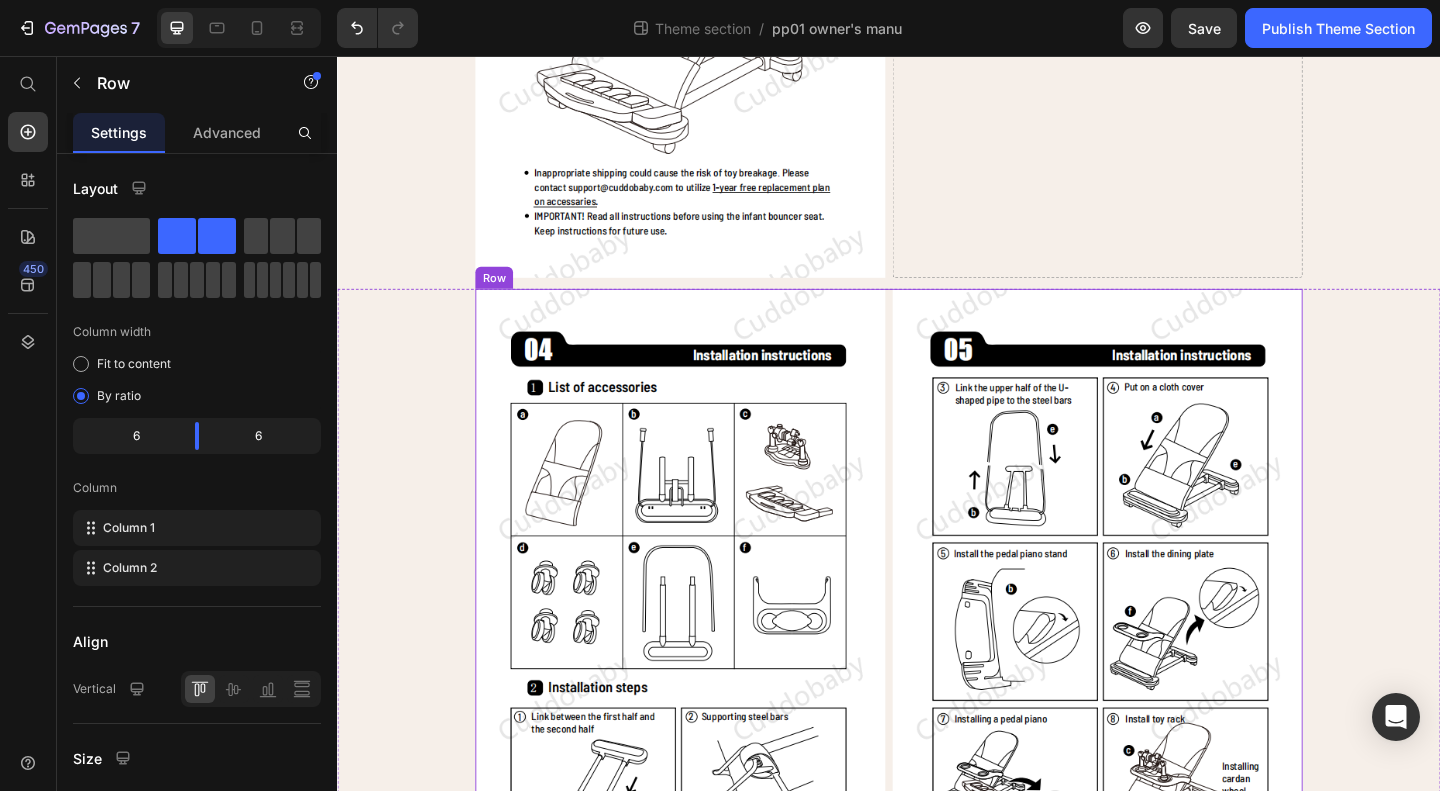 click on "Image Image Row" at bounding box center [937, 643] 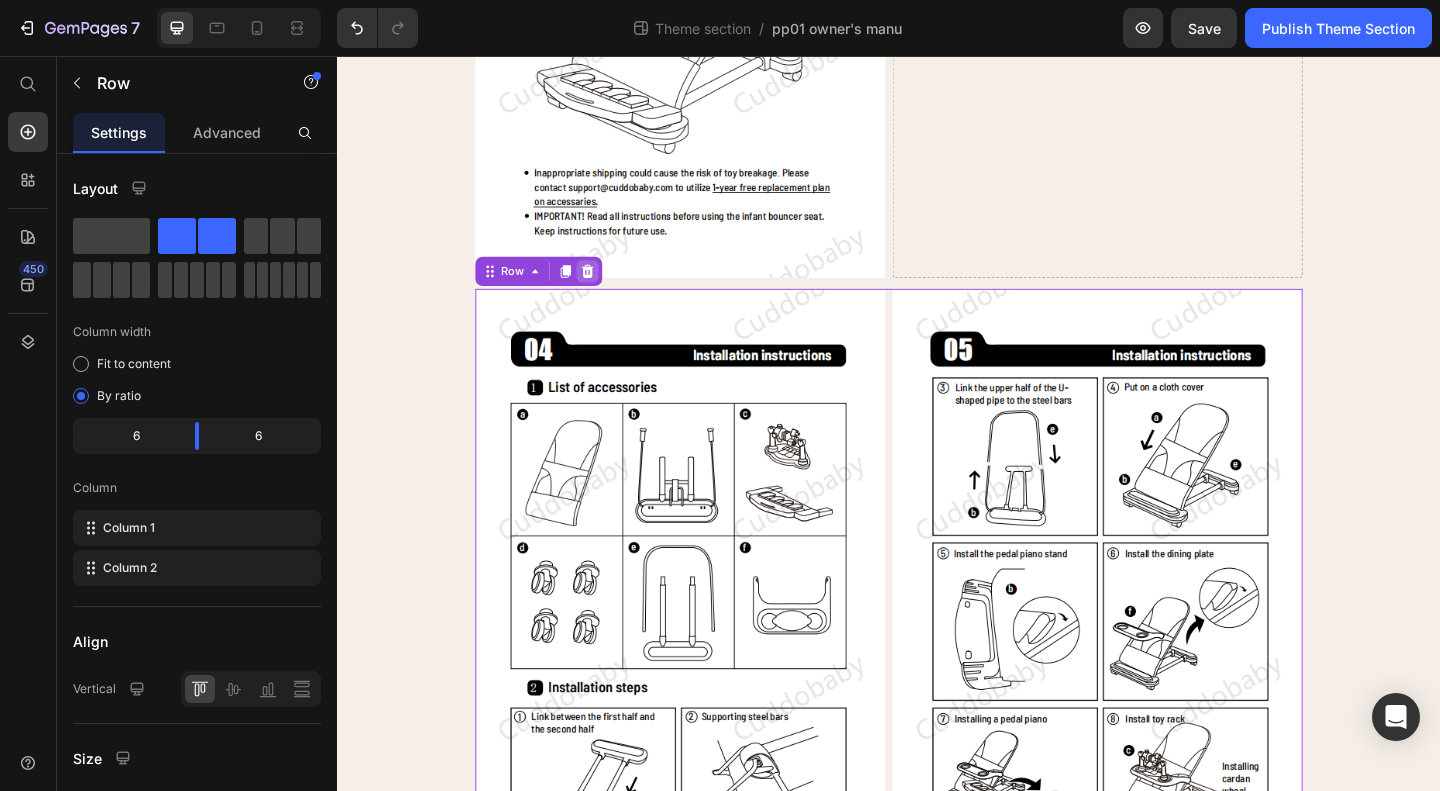 click 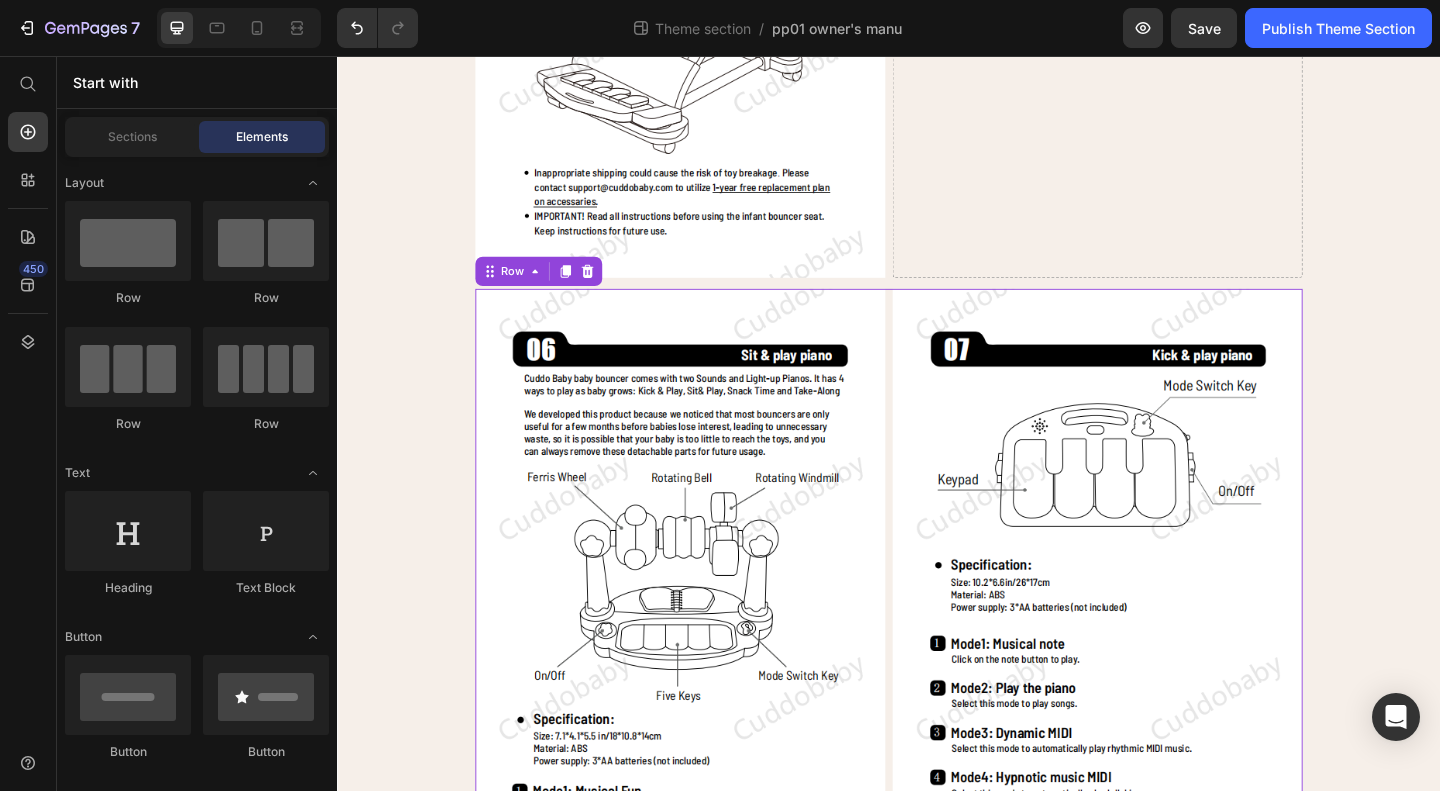 click on "Image Image Row   12" at bounding box center [937, 643] 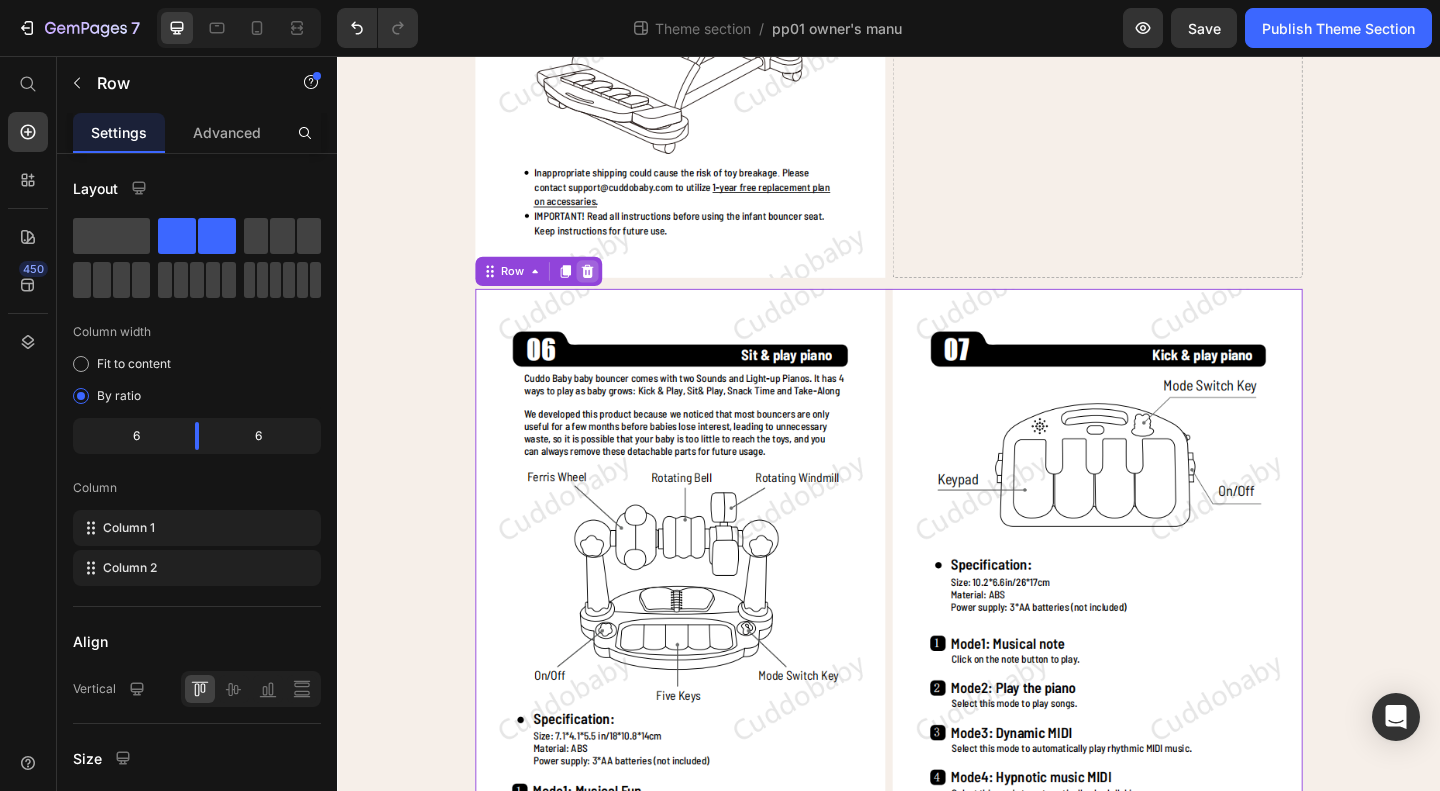 click 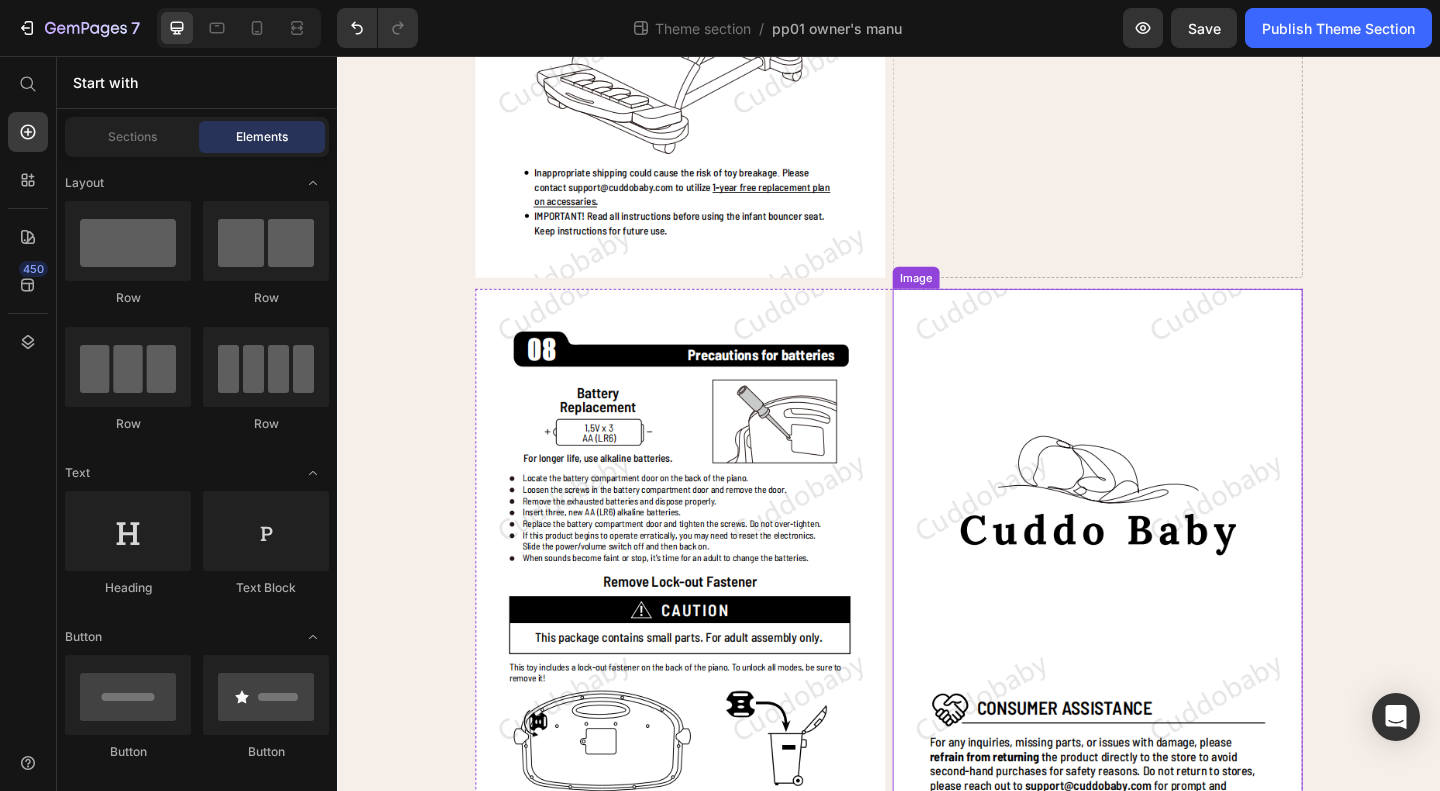 scroll, scrollTop: 667, scrollLeft: 0, axis: vertical 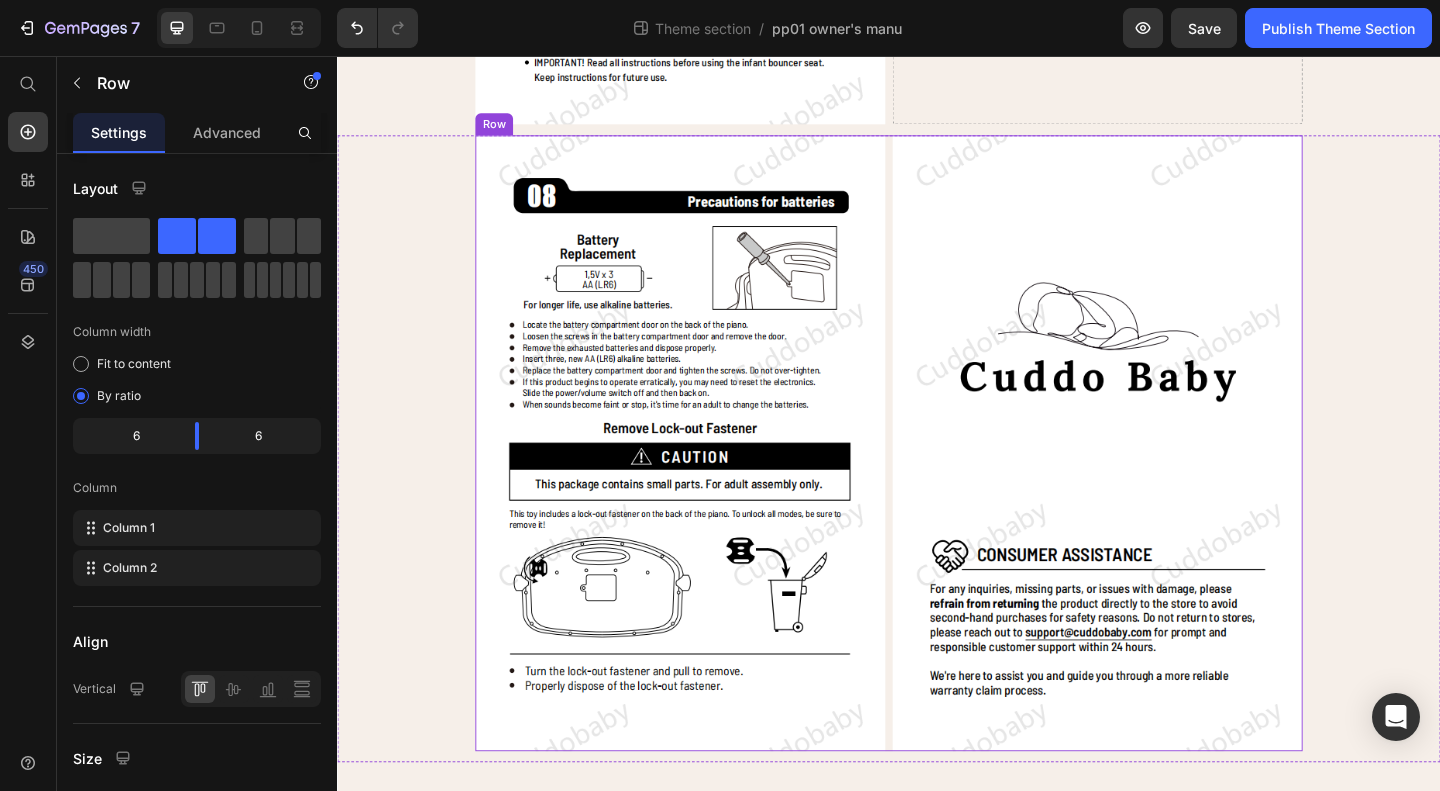 click on "Image Image Row" at bounding box center [937, 476] 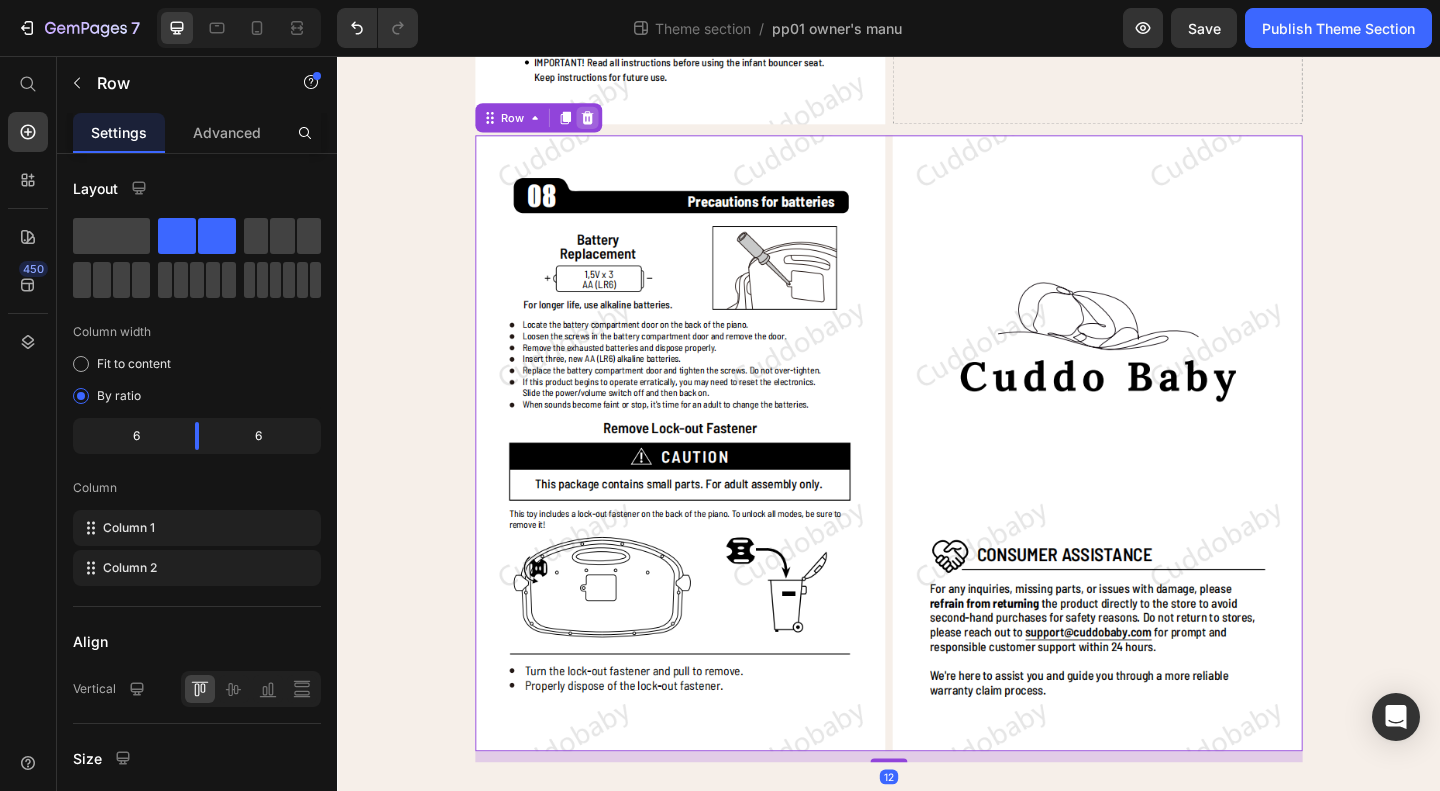 click 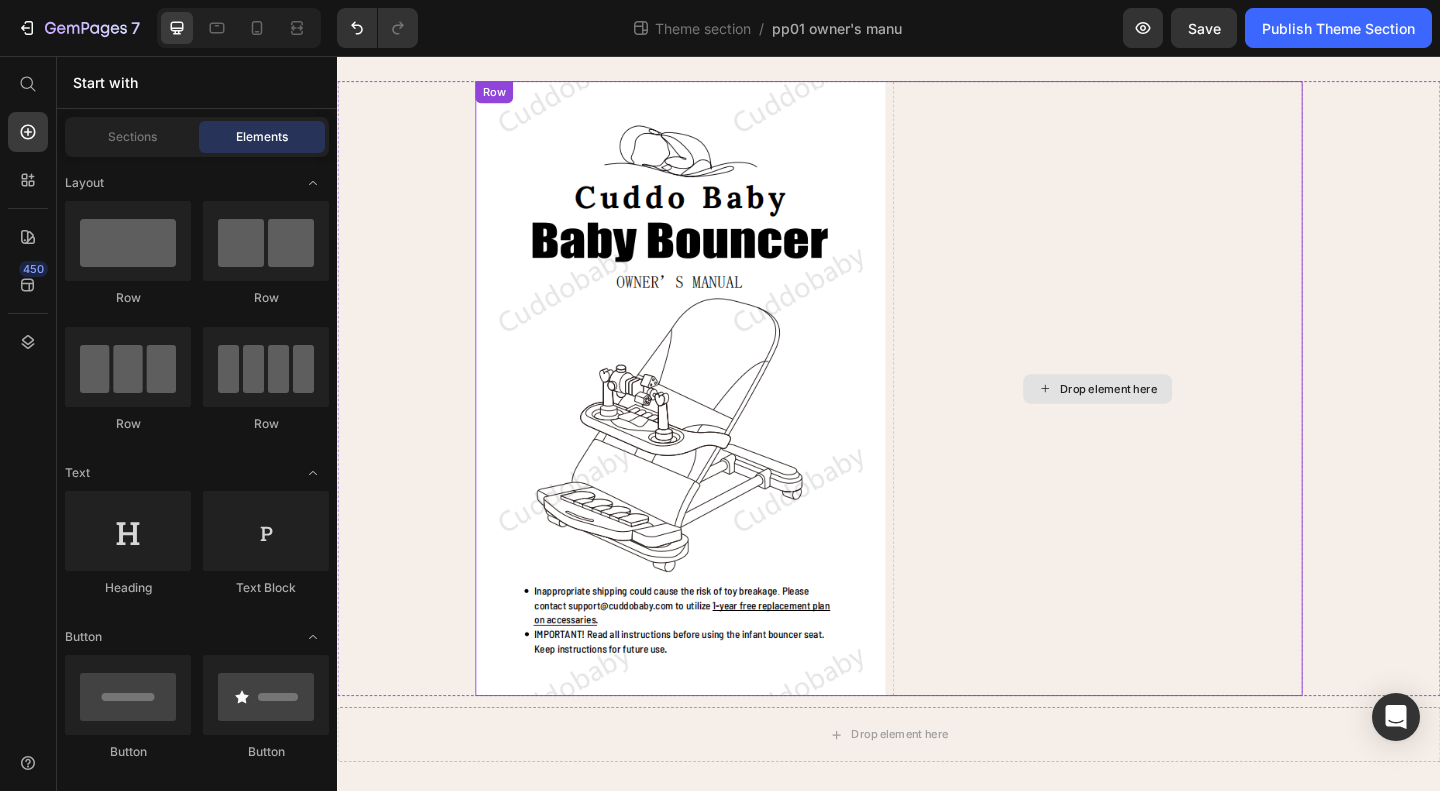 scroll, scrollTop: 0, scrollLeft: 0, axis: both 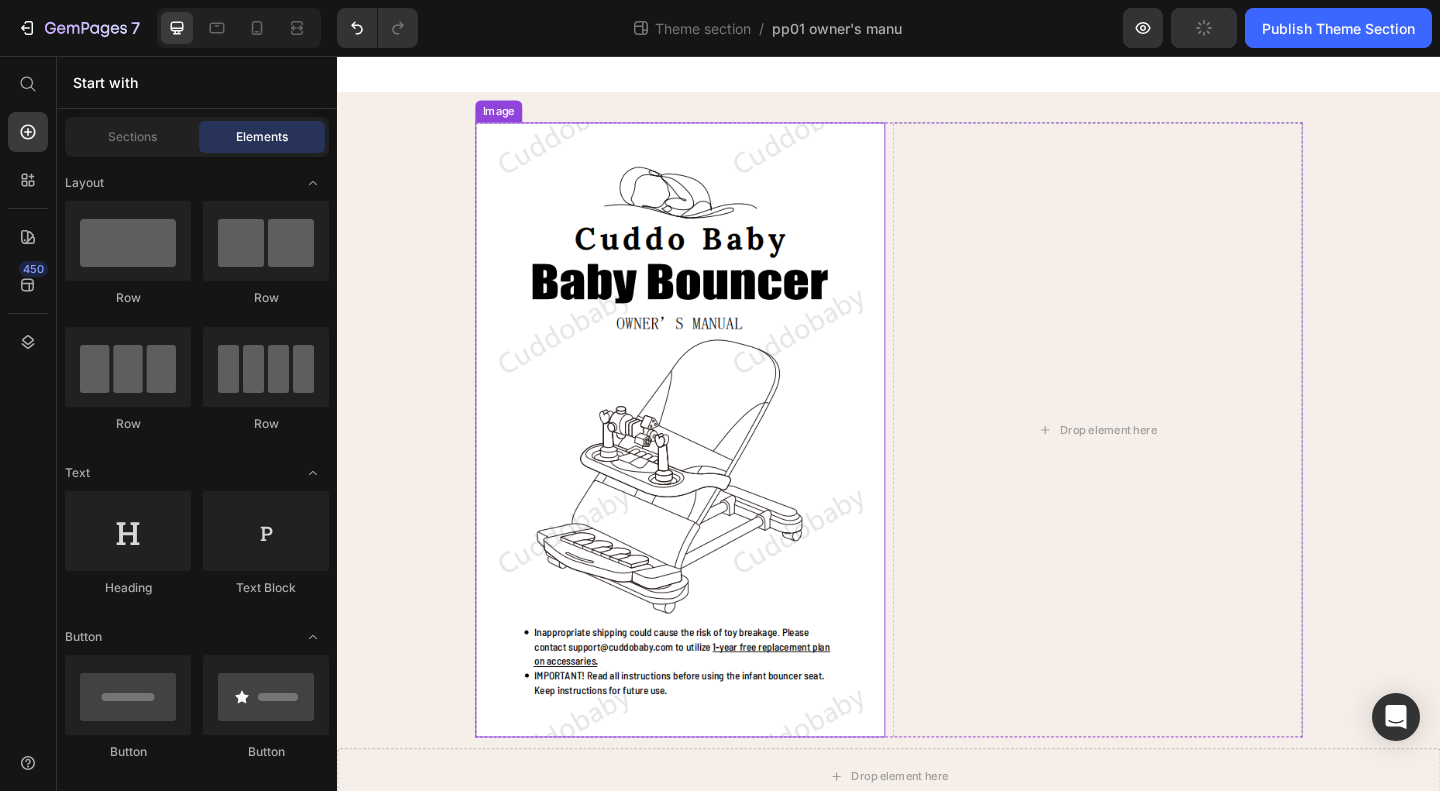 click at bounding box center [710, 462] 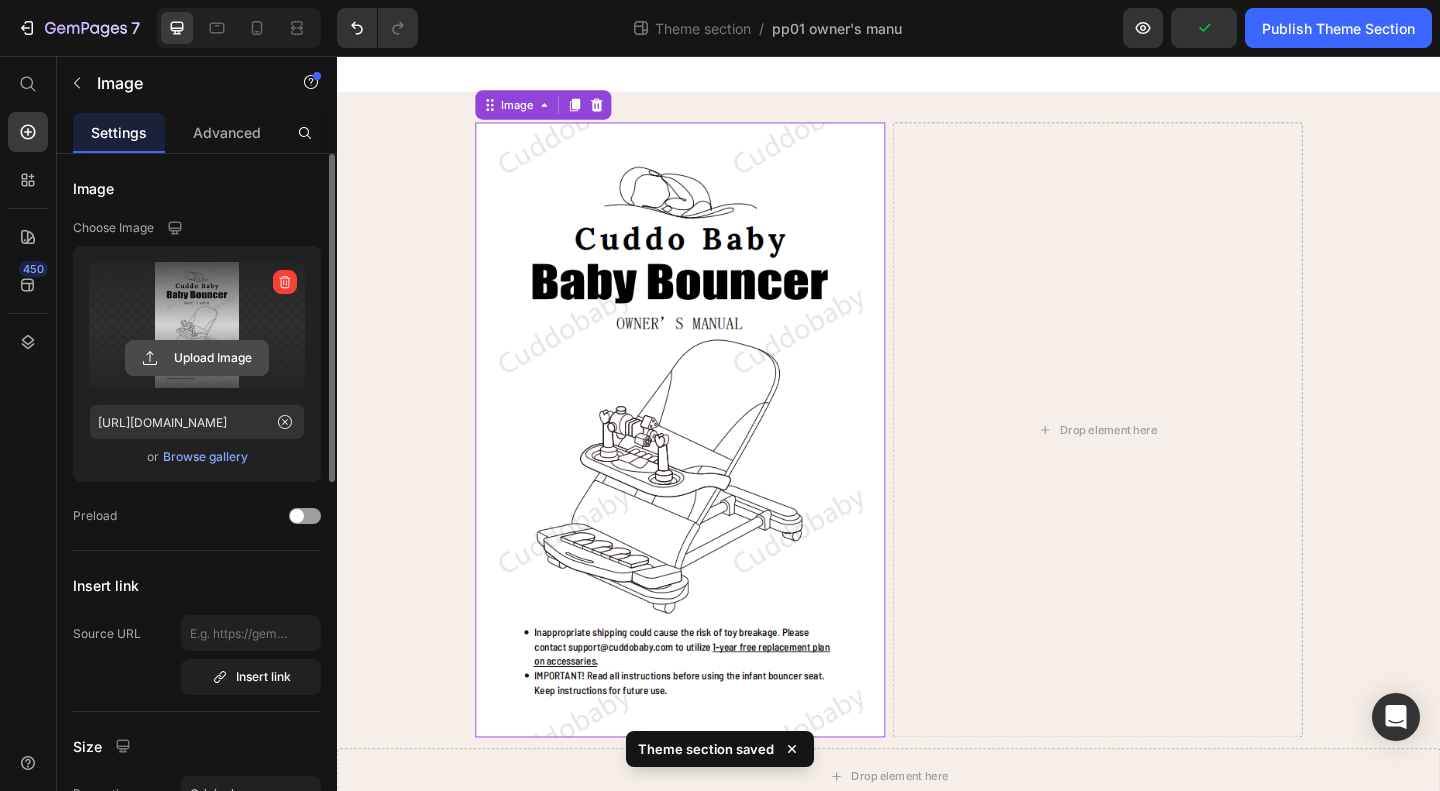 click 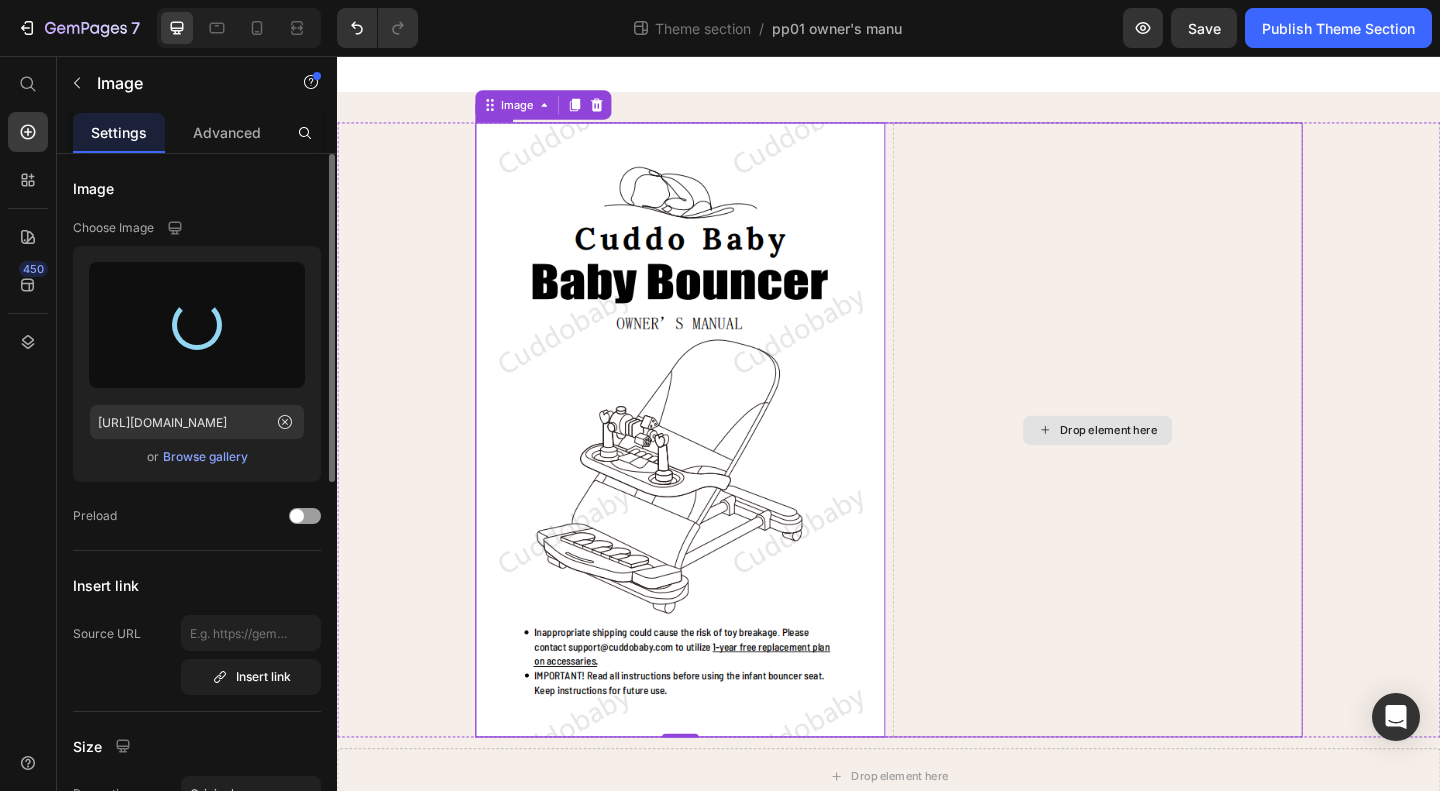 type on "[URL][DOMAIN_NAME]" 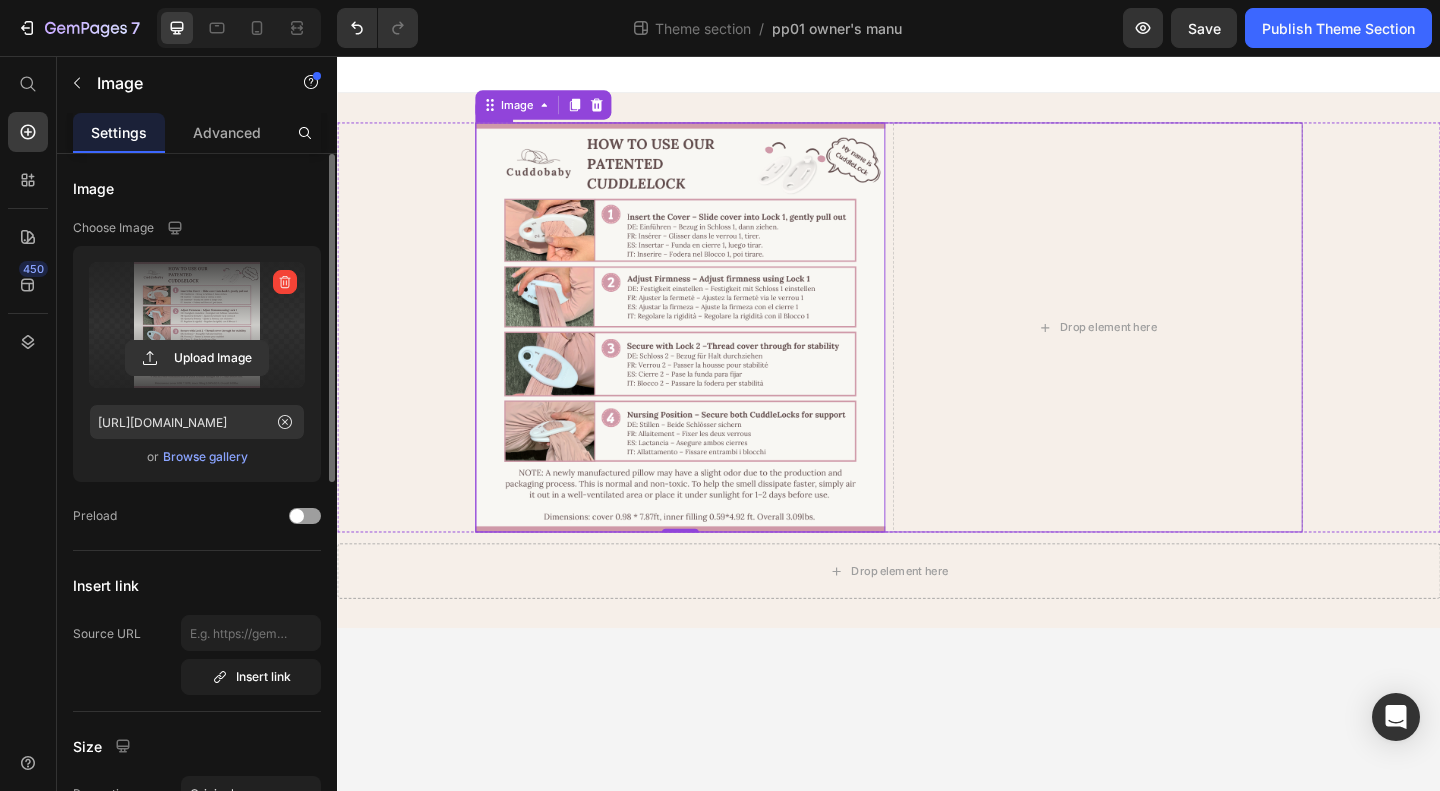 click on "Image   0
Drop element here Row Row
Drop element here Row" at bounding box center (937, 387) 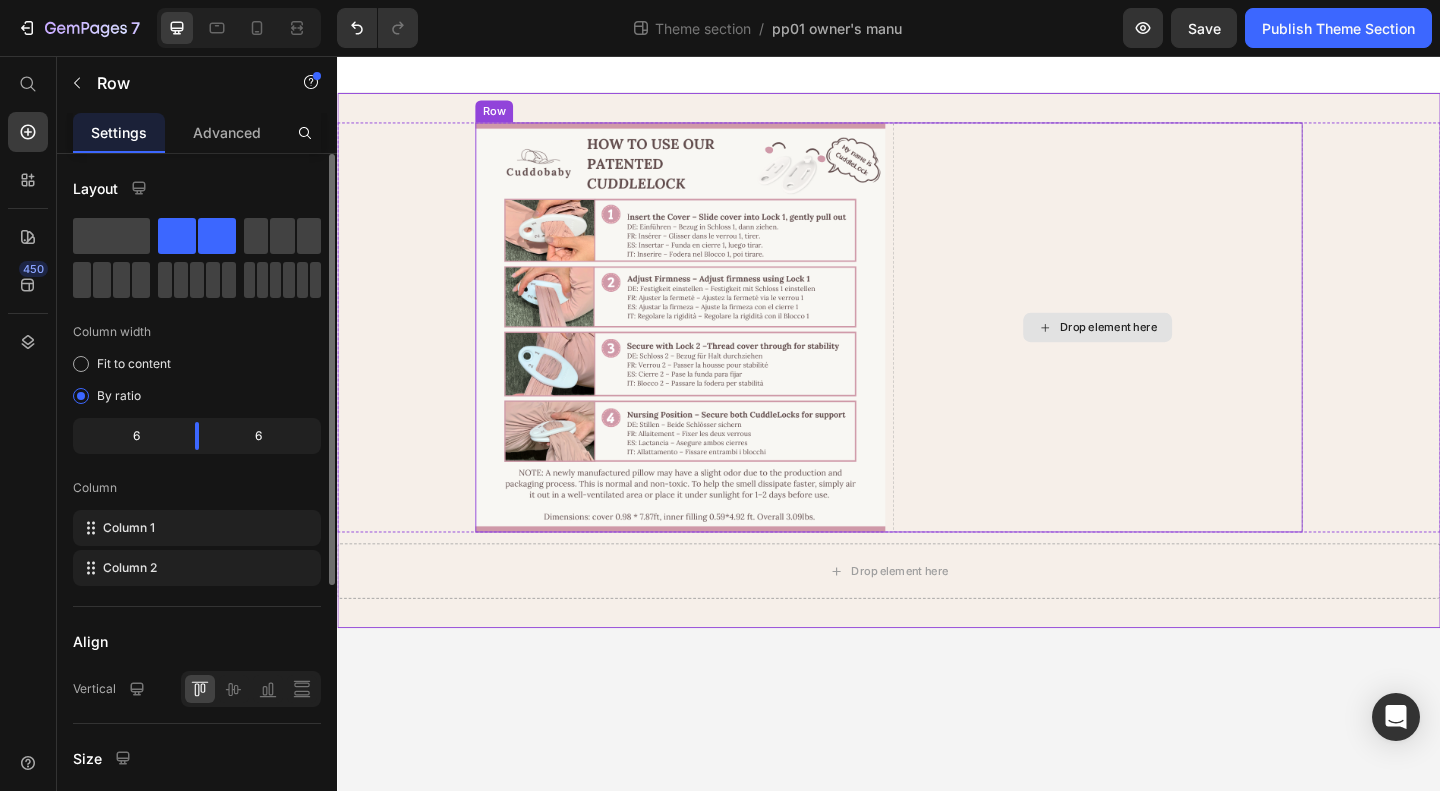 click on "Drop element here" at bounding box center (1164, 351) 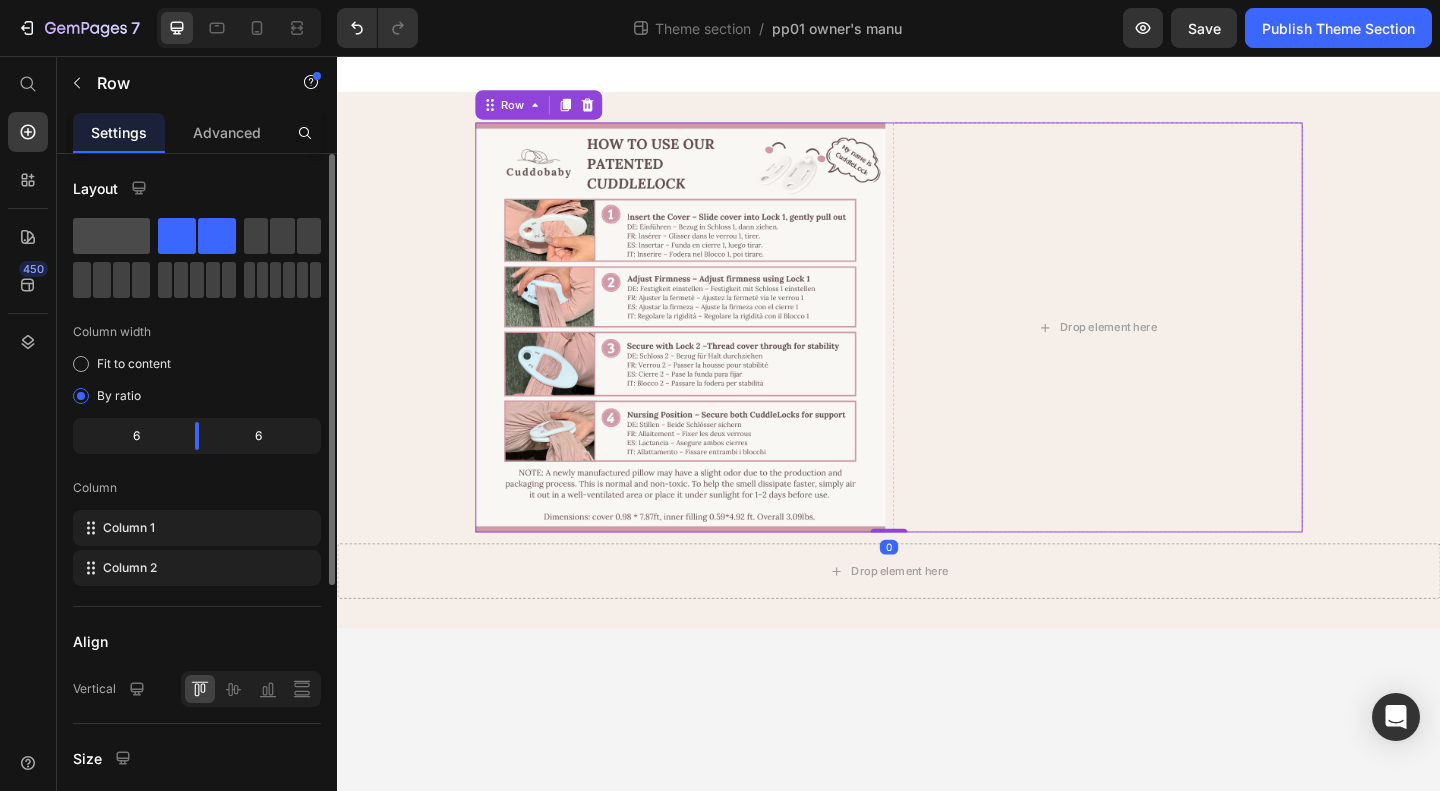 drag, startPoint x: 106, startPoint y: 234, endPoint x: 128, endPoint y: 370, distance: 137.76791 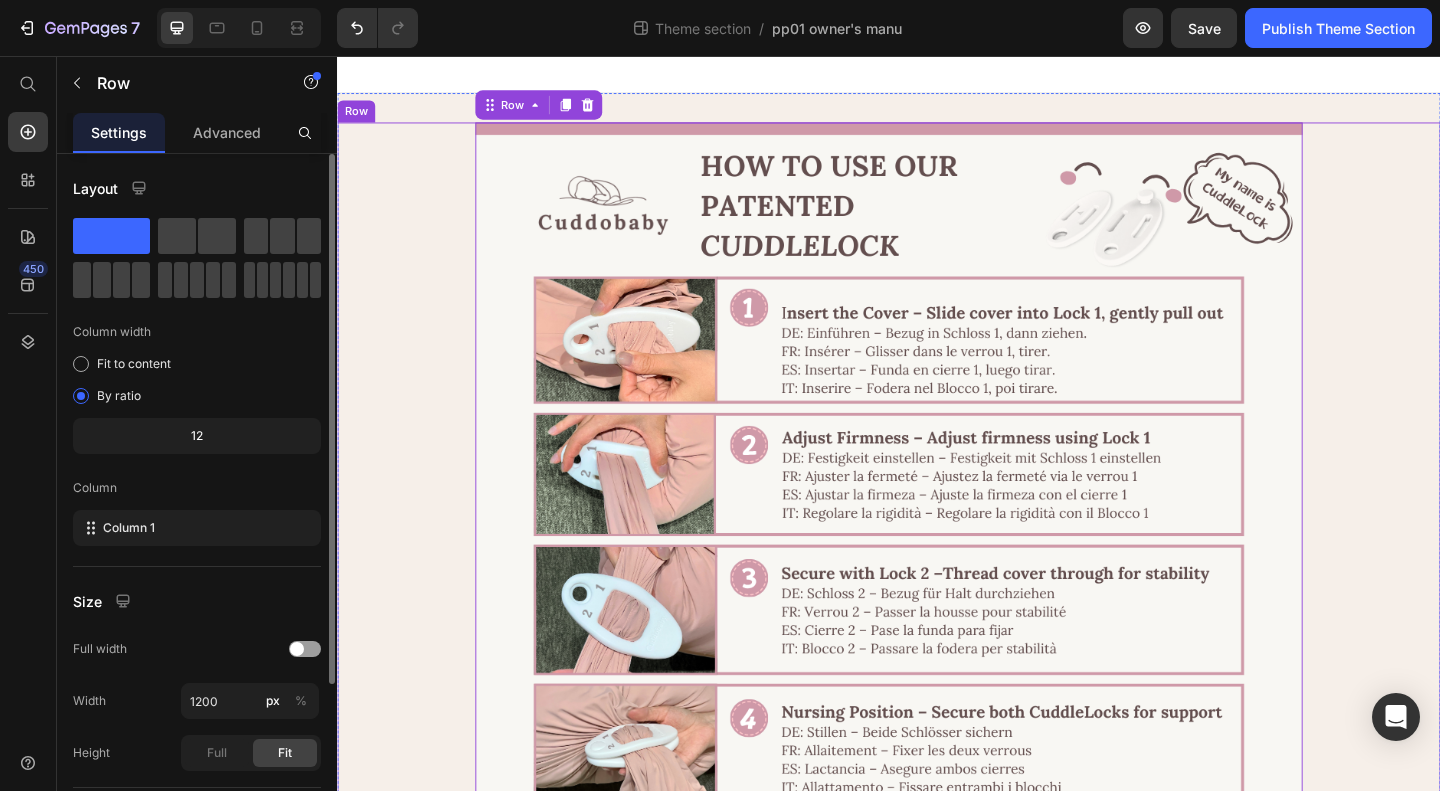 click on "Image Row   0" at bounding box center [937, 578] 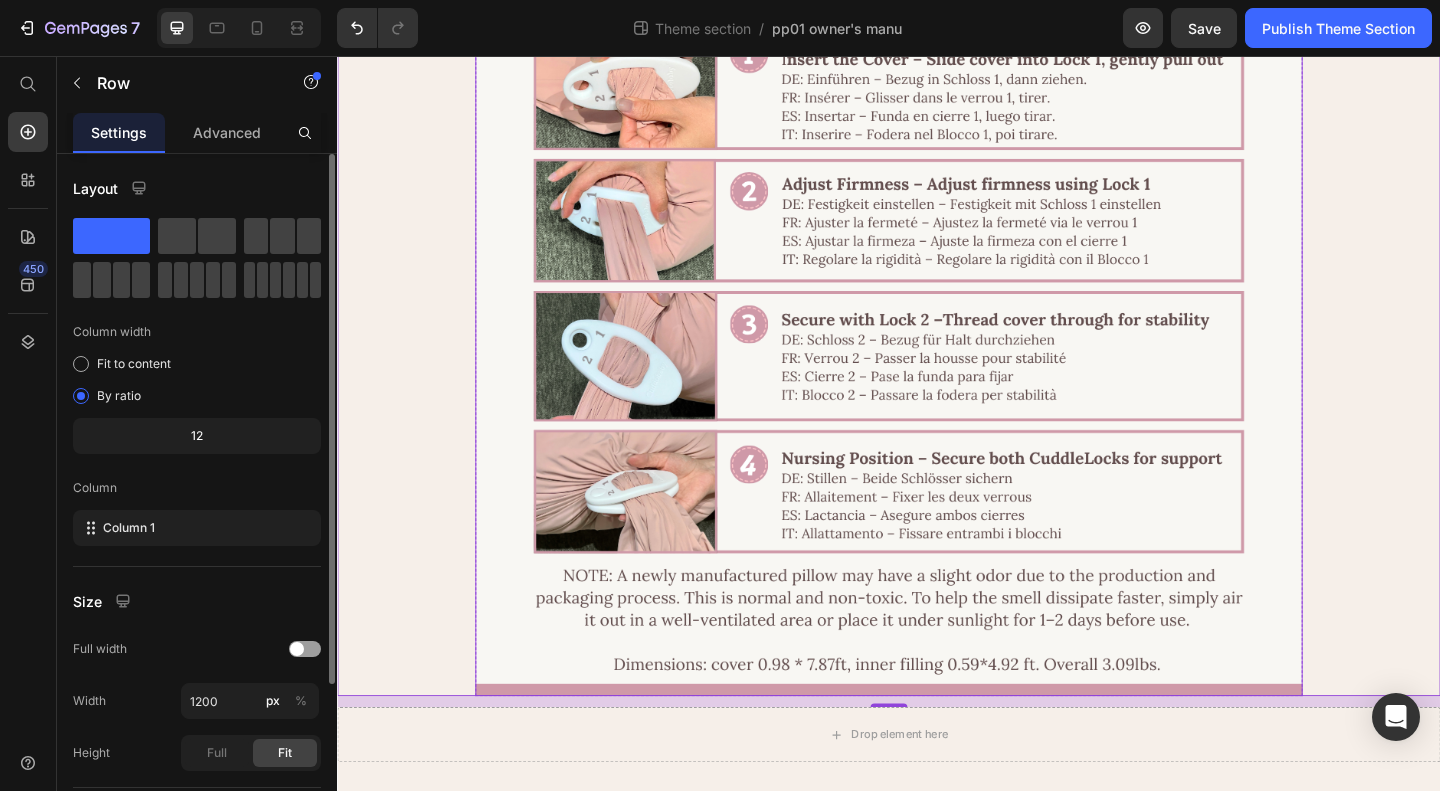 scroll, scrollTop: 0, scrollLeft: 0, axis: both 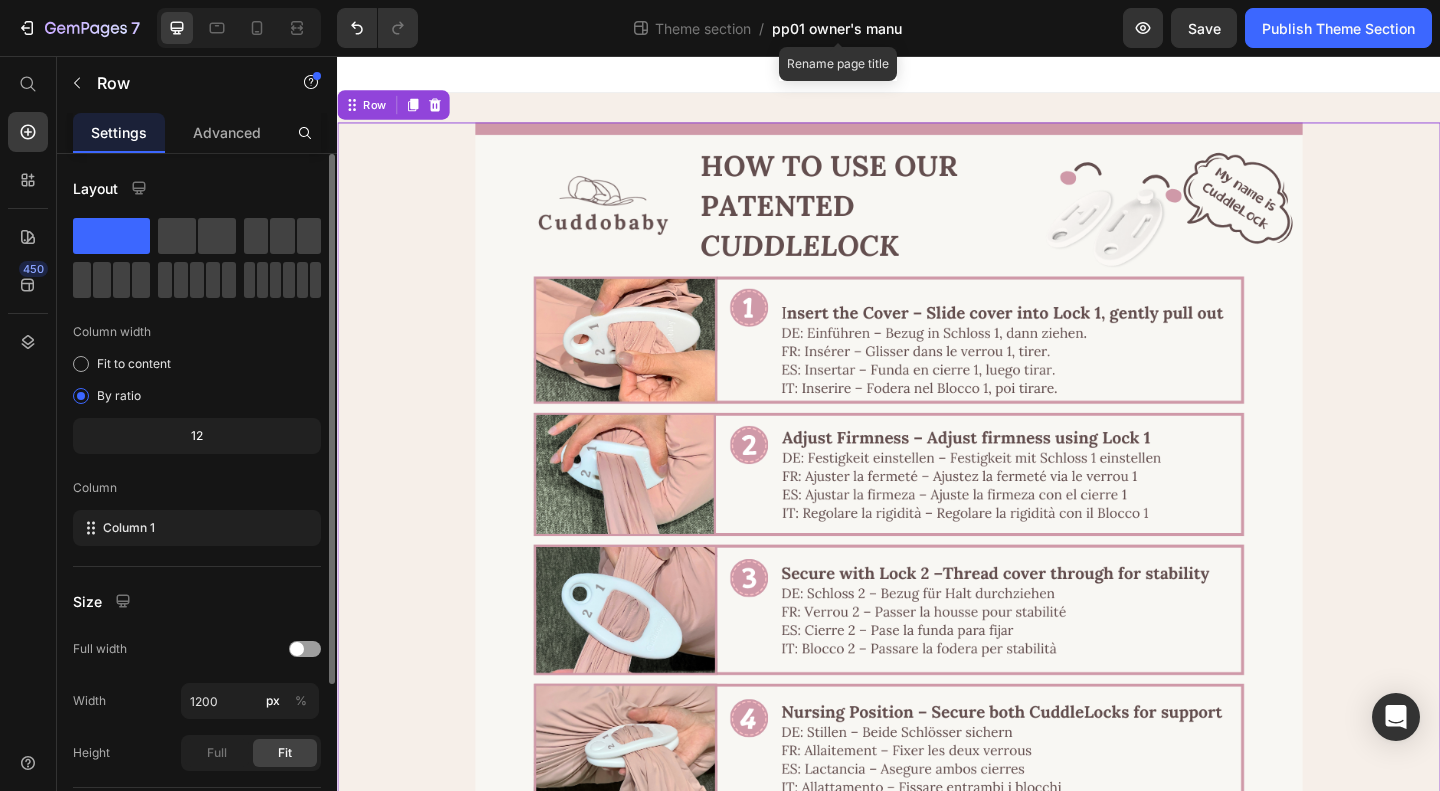 click on "pp01 owner's manu" 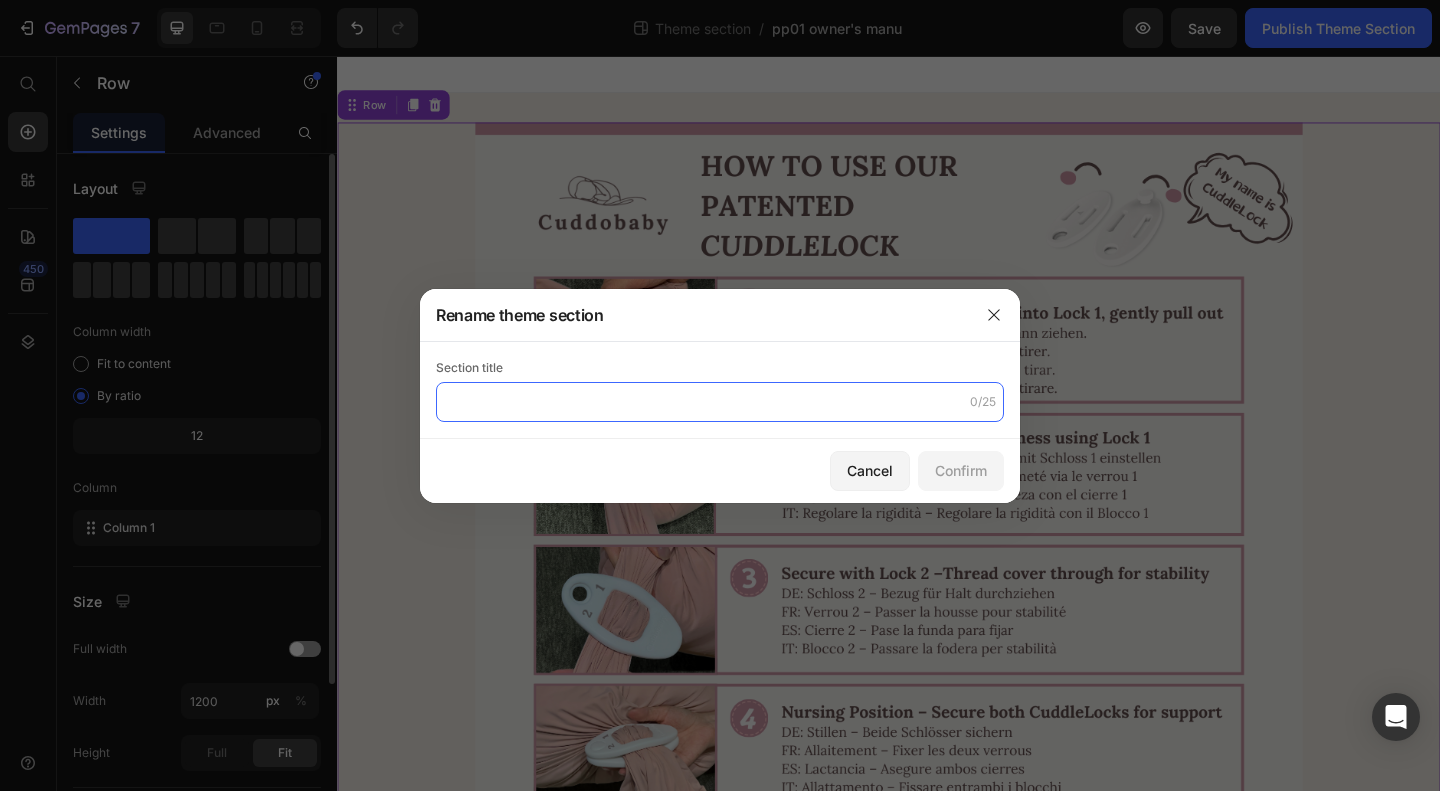 click 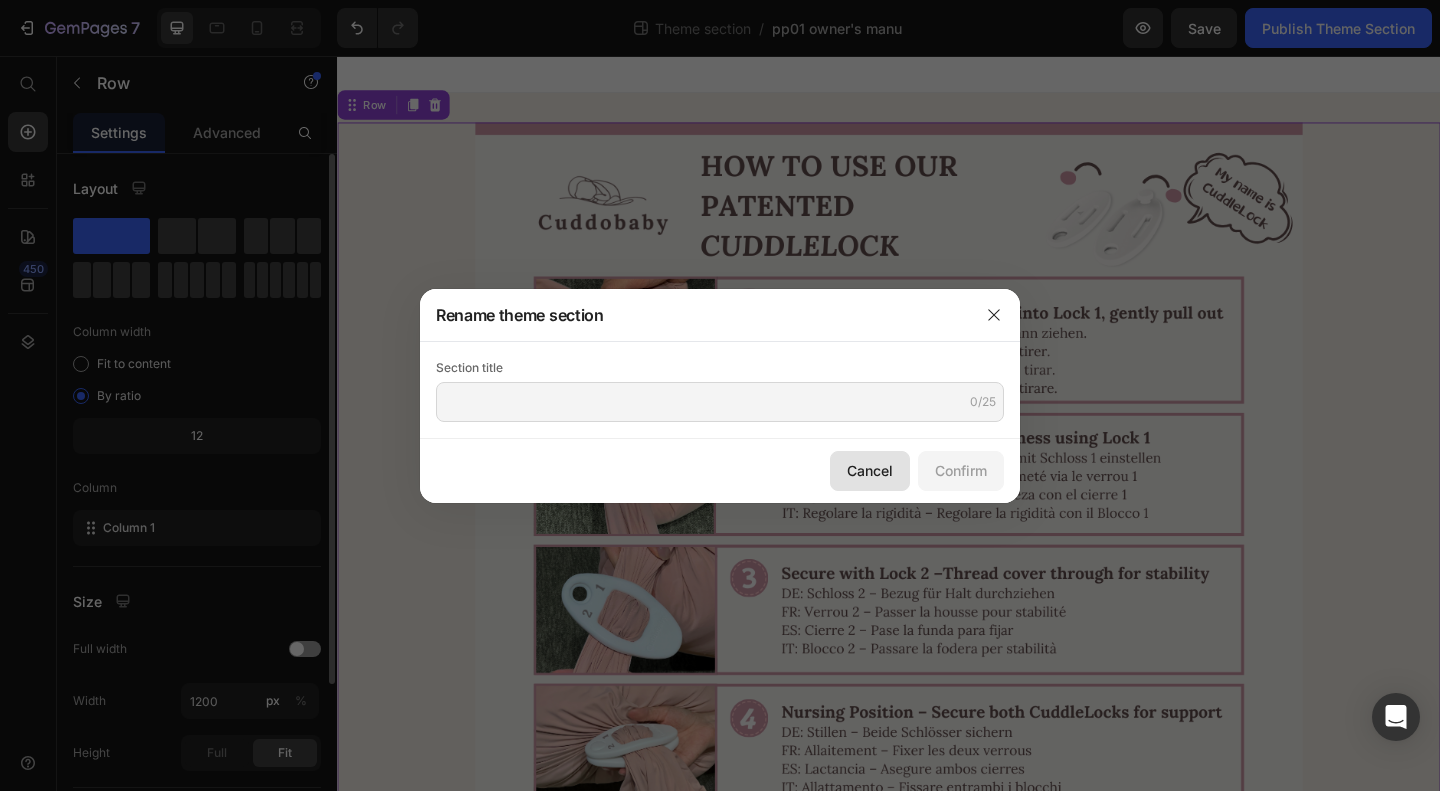 click on "Cancel" at bounding box center (870, 470) 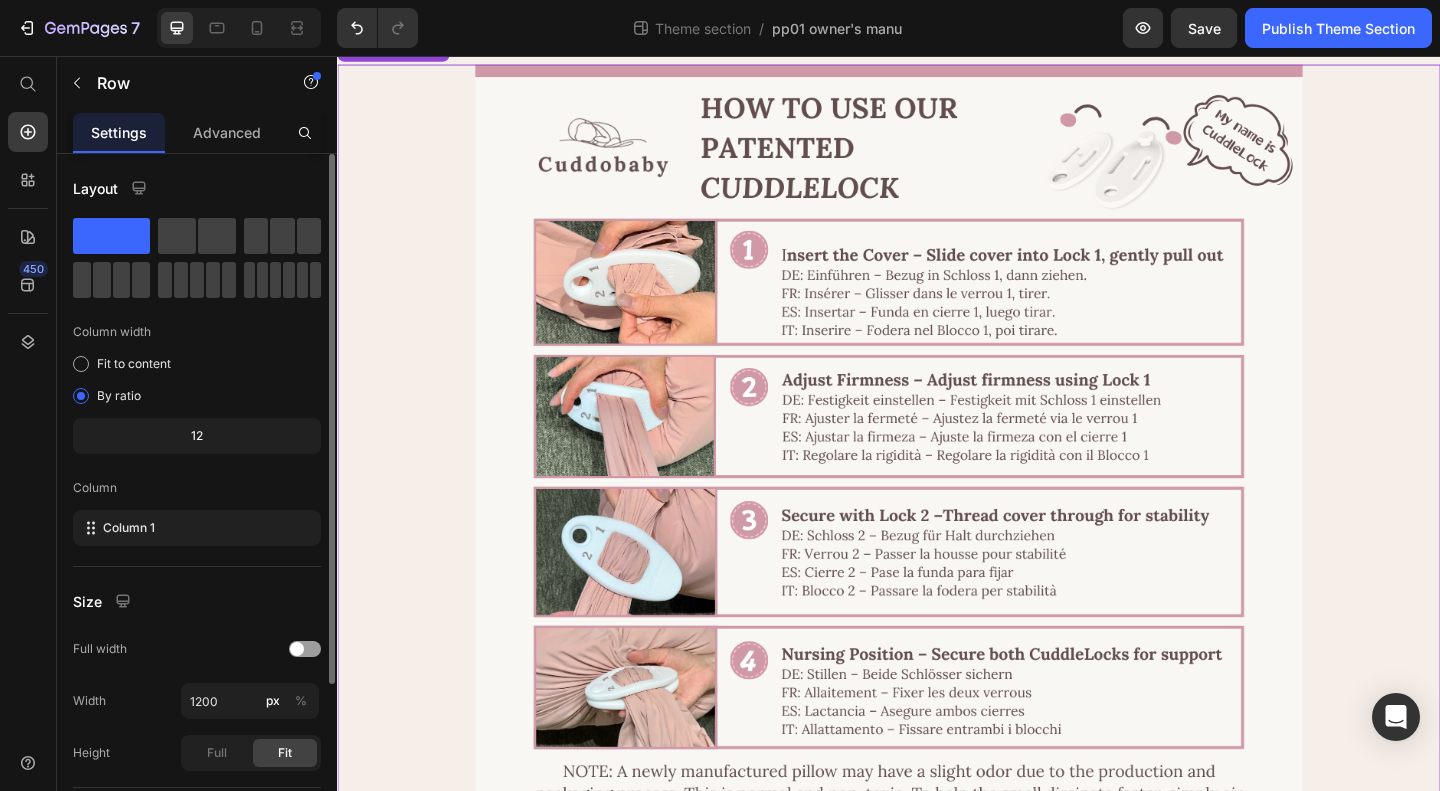 scroll, scrollTop: 0, scrollLeft: 0, axis: both 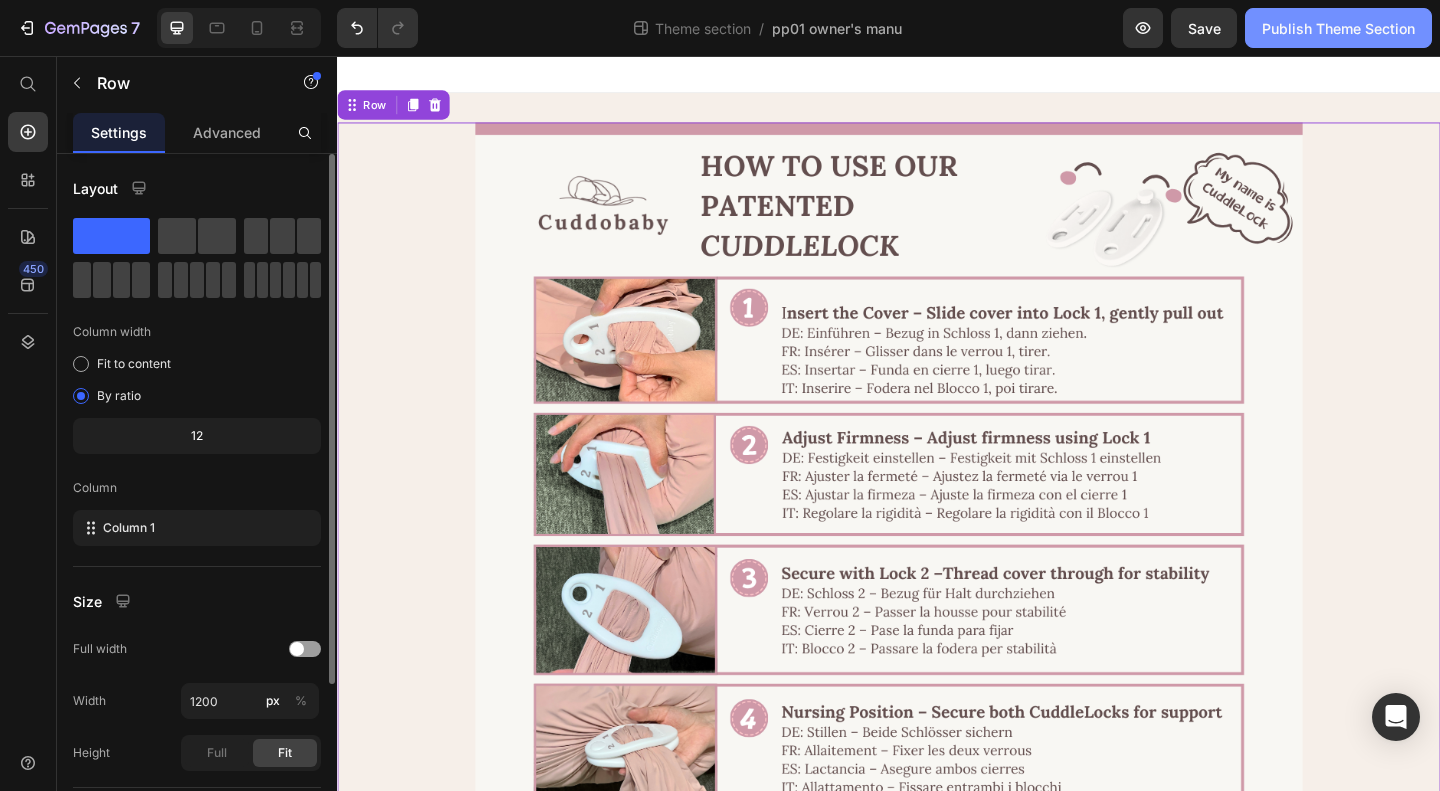 click on "Publish Theme Section" at bounding box center (1338, 28) 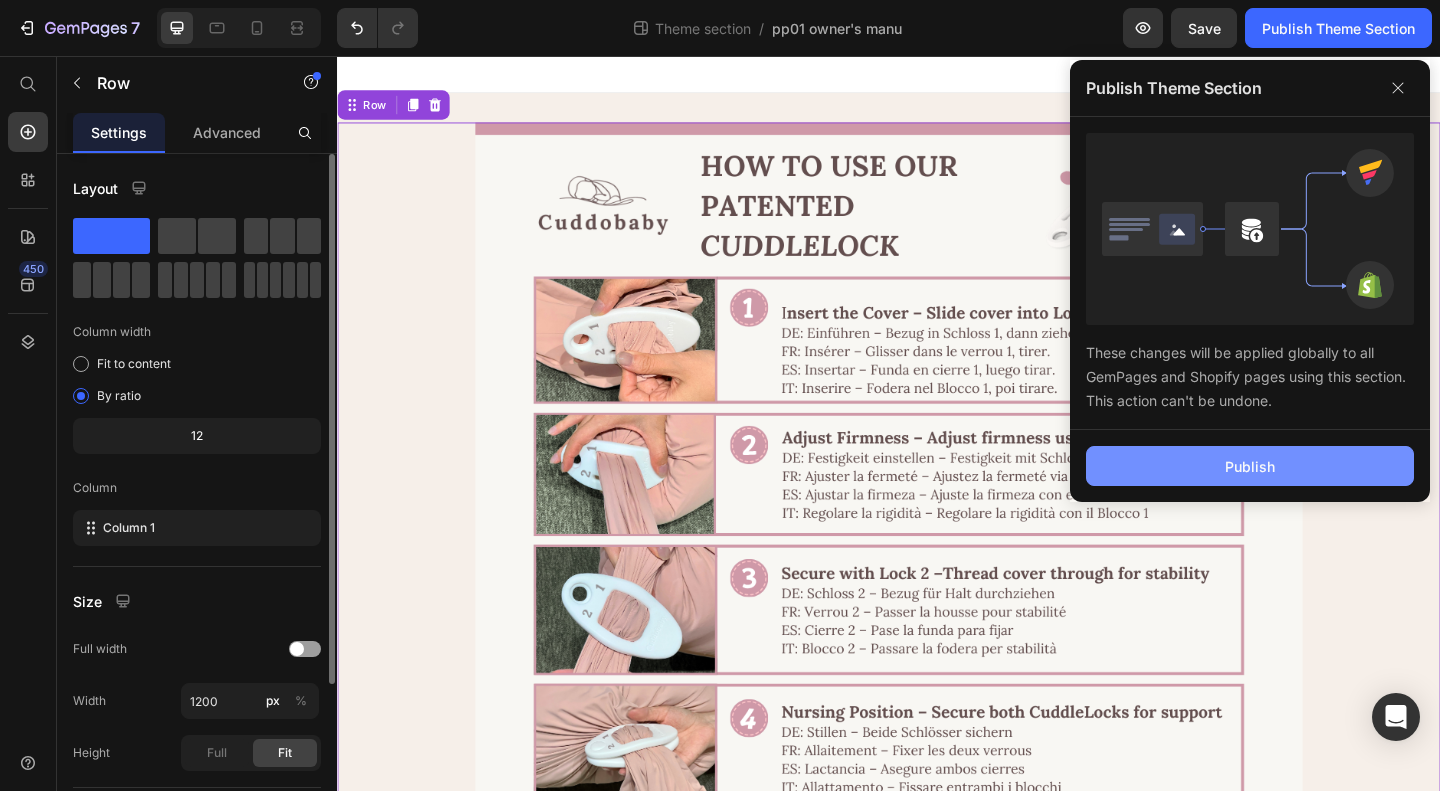 drag, startPoint x: 1221, startPoint y: 467, endPoint x: 948, endPoint y: 494, distance: 274.3319 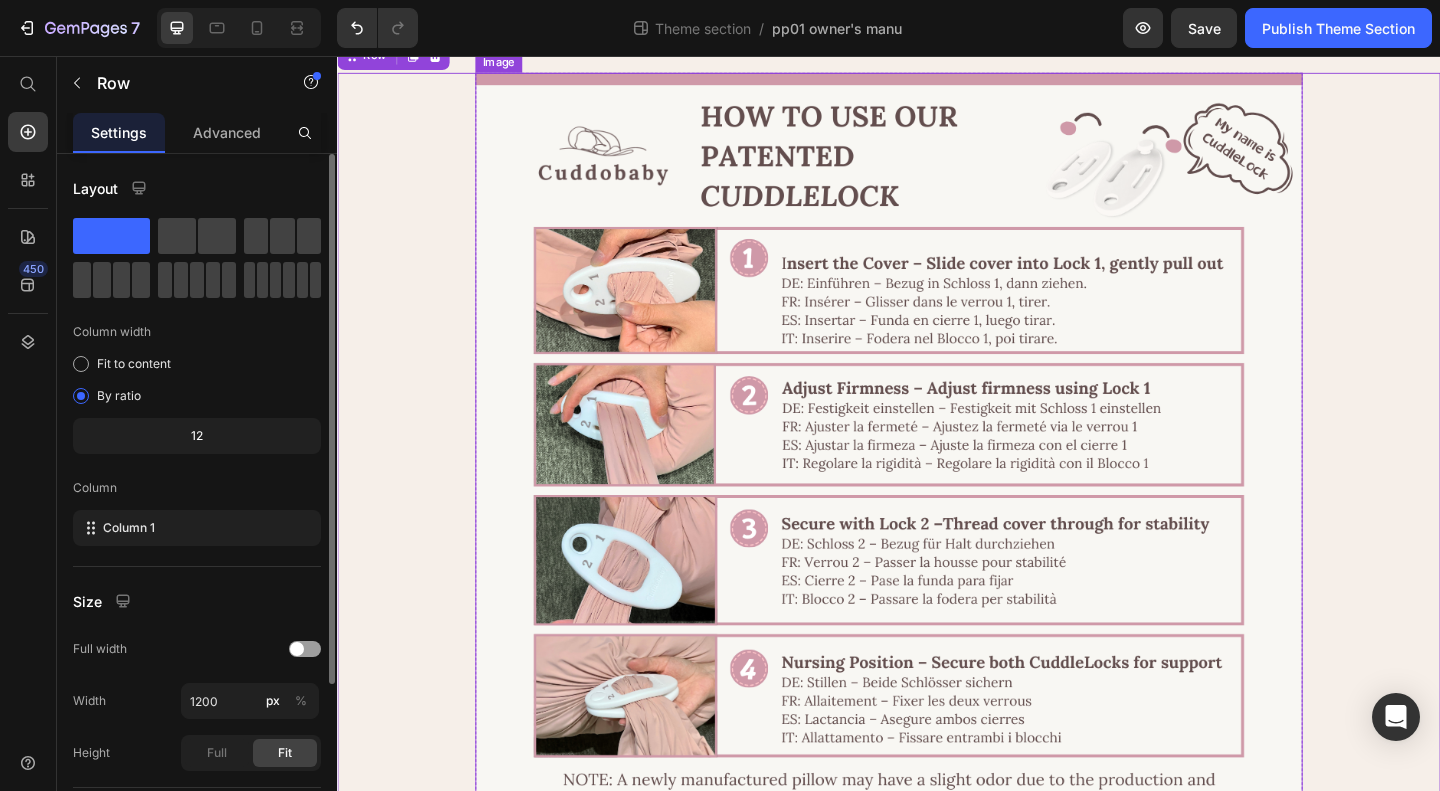 scroll, scrollTop: 0, scrollLeft: 0, axis: both 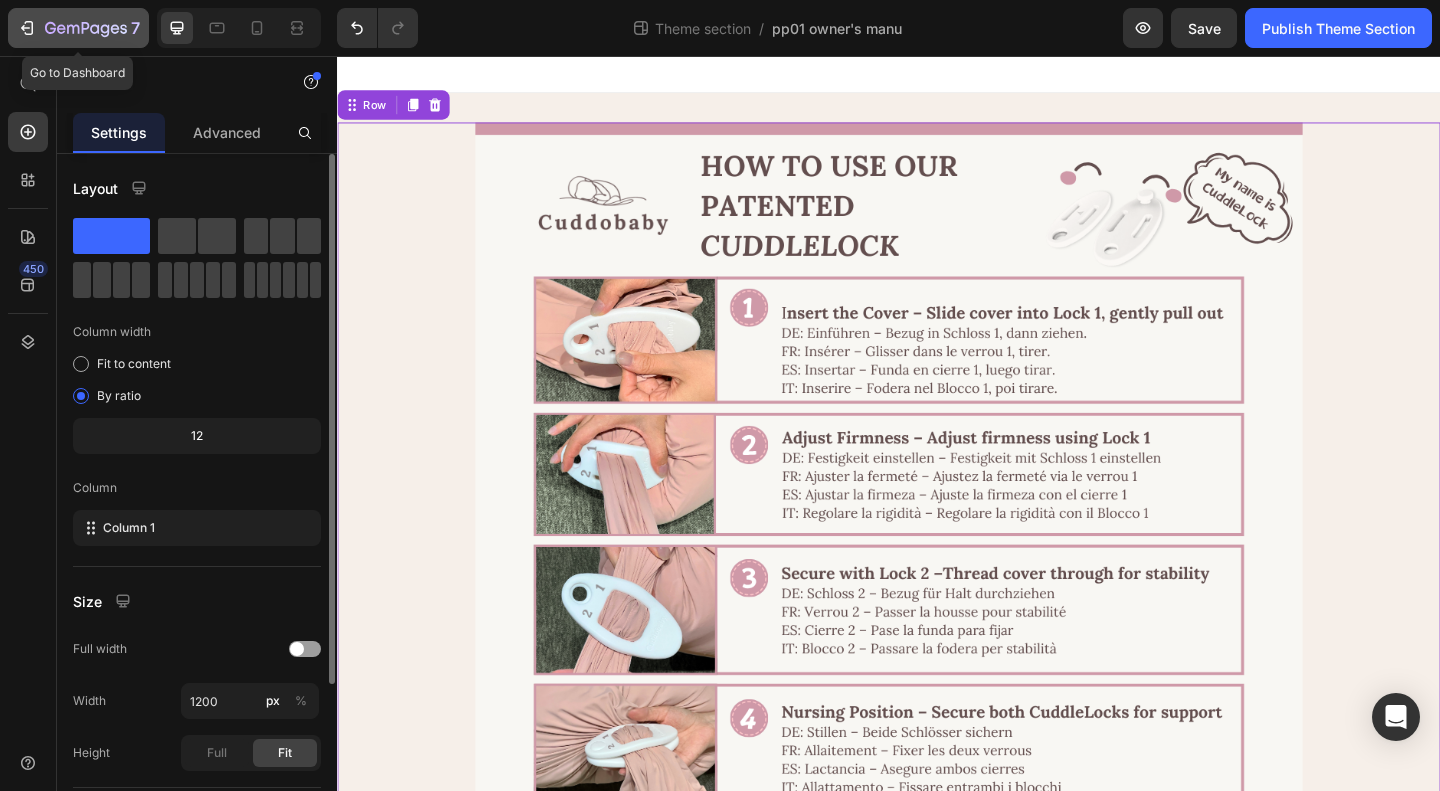click 